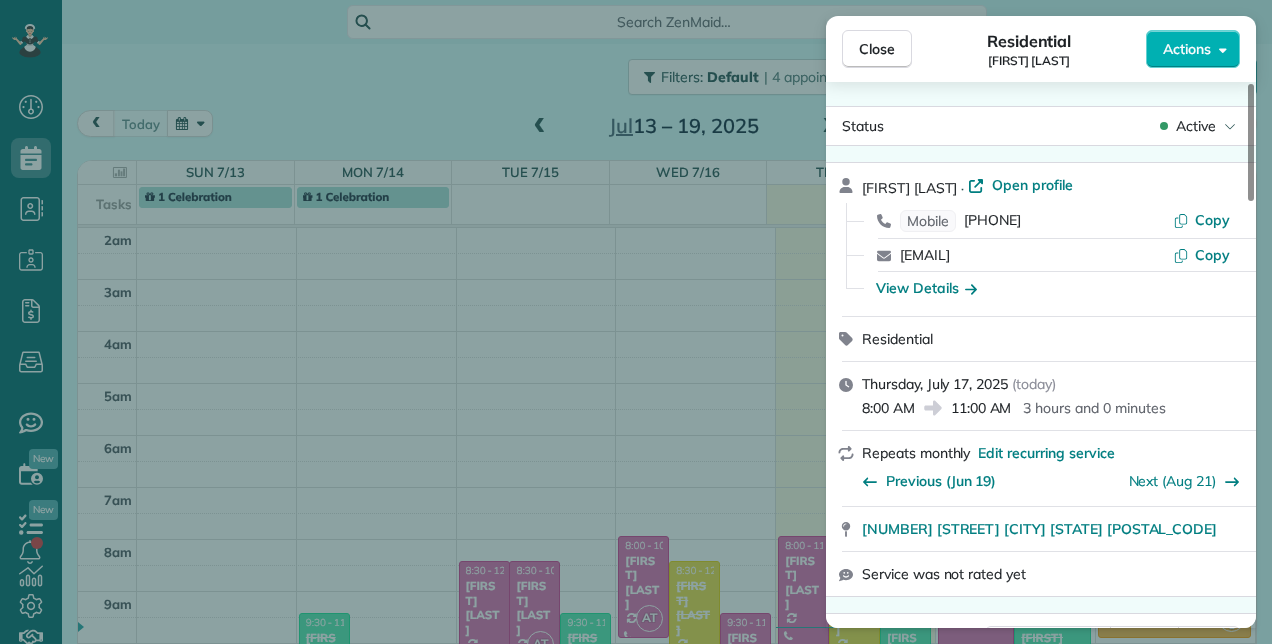 scroll, scrollTop: 0, scrollLeft: 0, axis: both 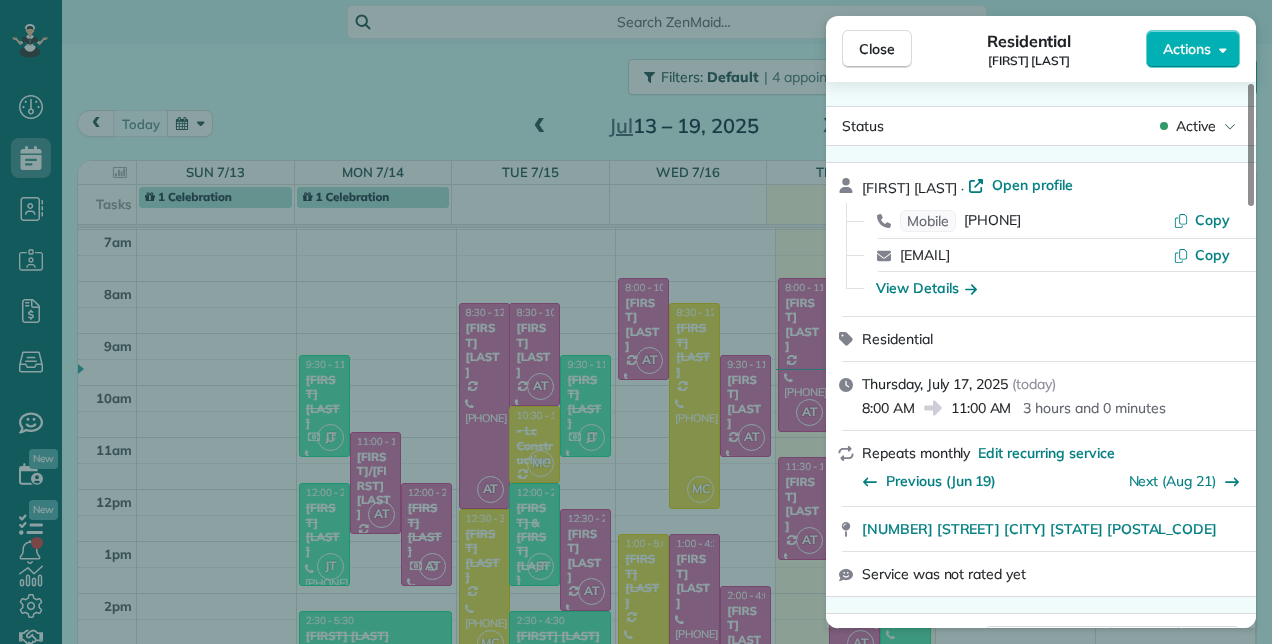 click 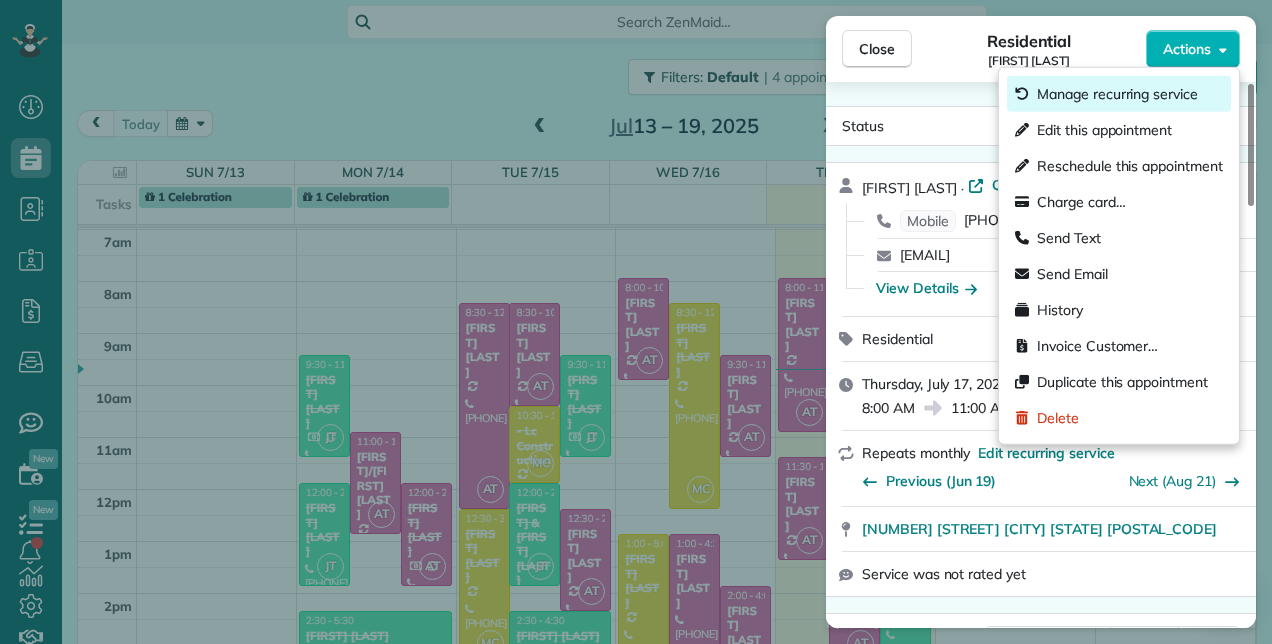 click on "Manage recurring service" at bounding box center [1117, 94] 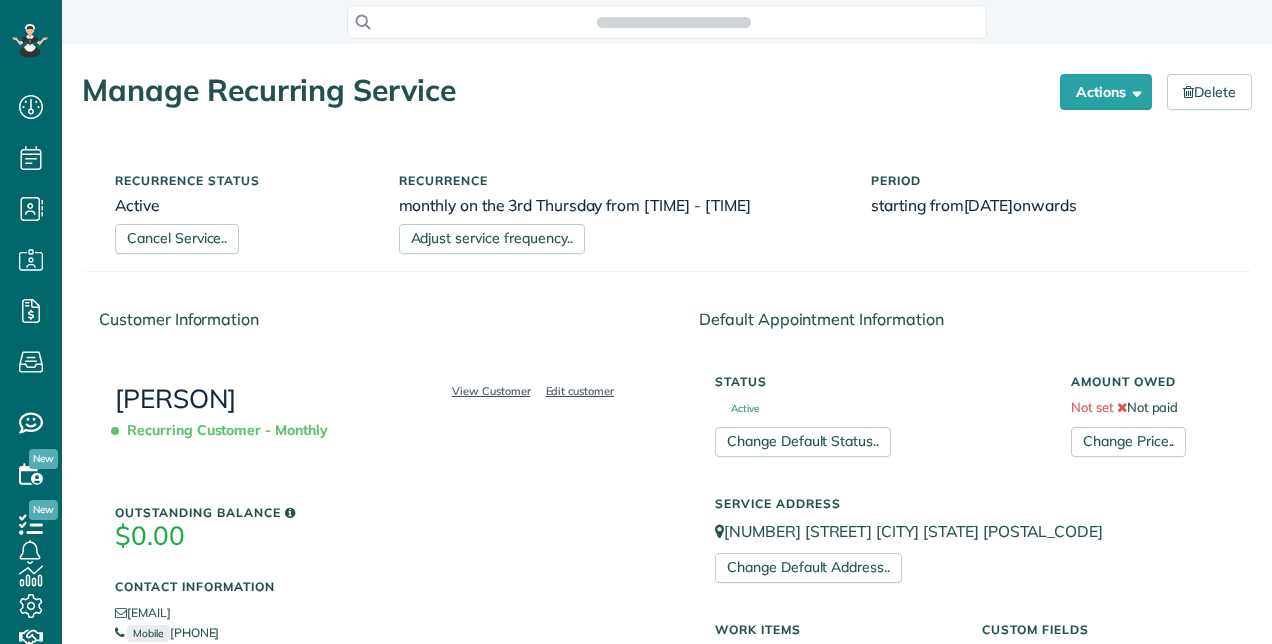 scroll, scrollTop: 0, scrollLeft: 0, axis: both 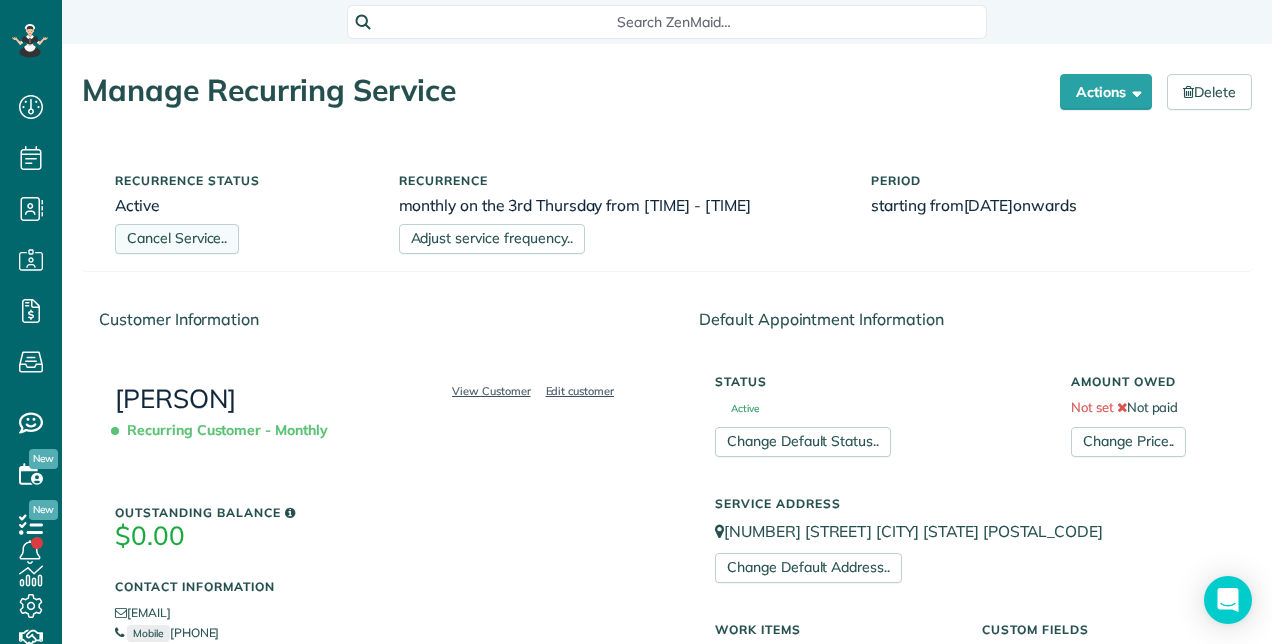 click on "Cancel Service.." at bounding box center [177, 239] 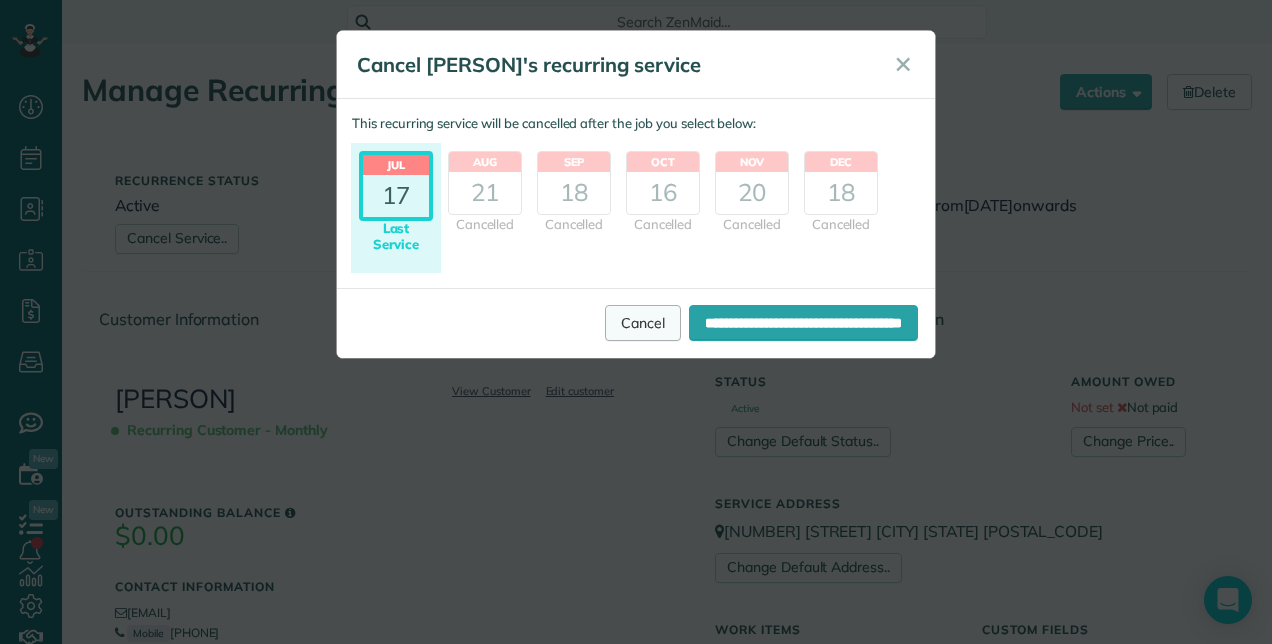 click on "Cancel" at bounding box center (643, 323) 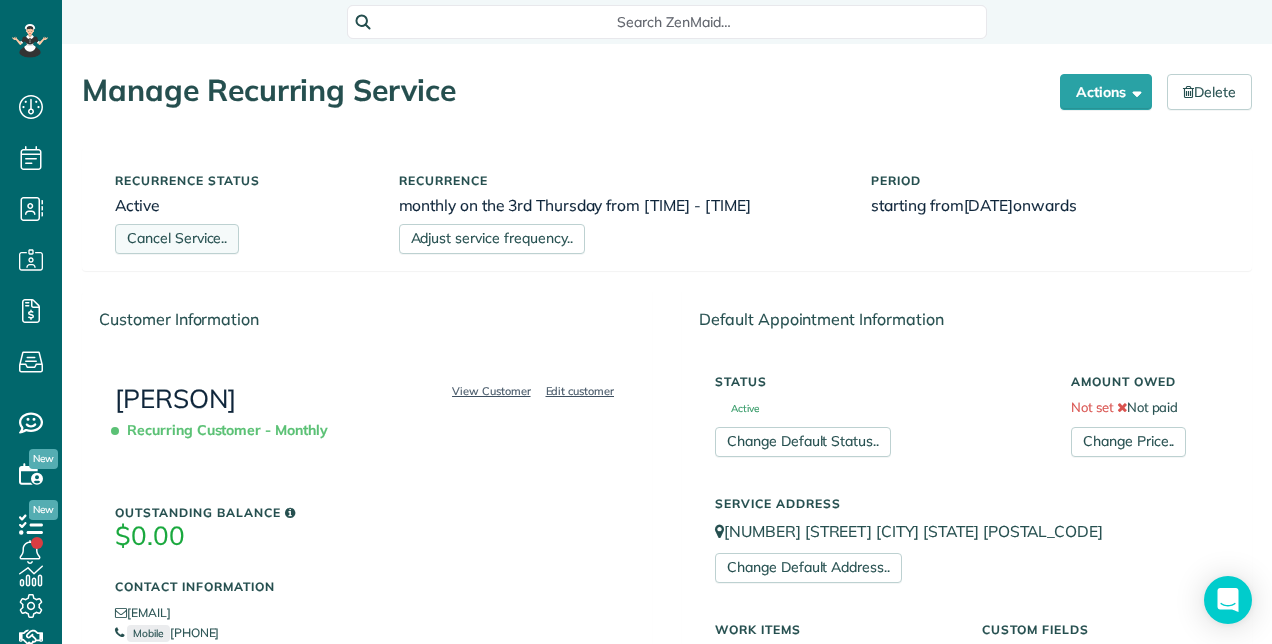 click on "Cancel Service.." at bounding box center [177, 239] 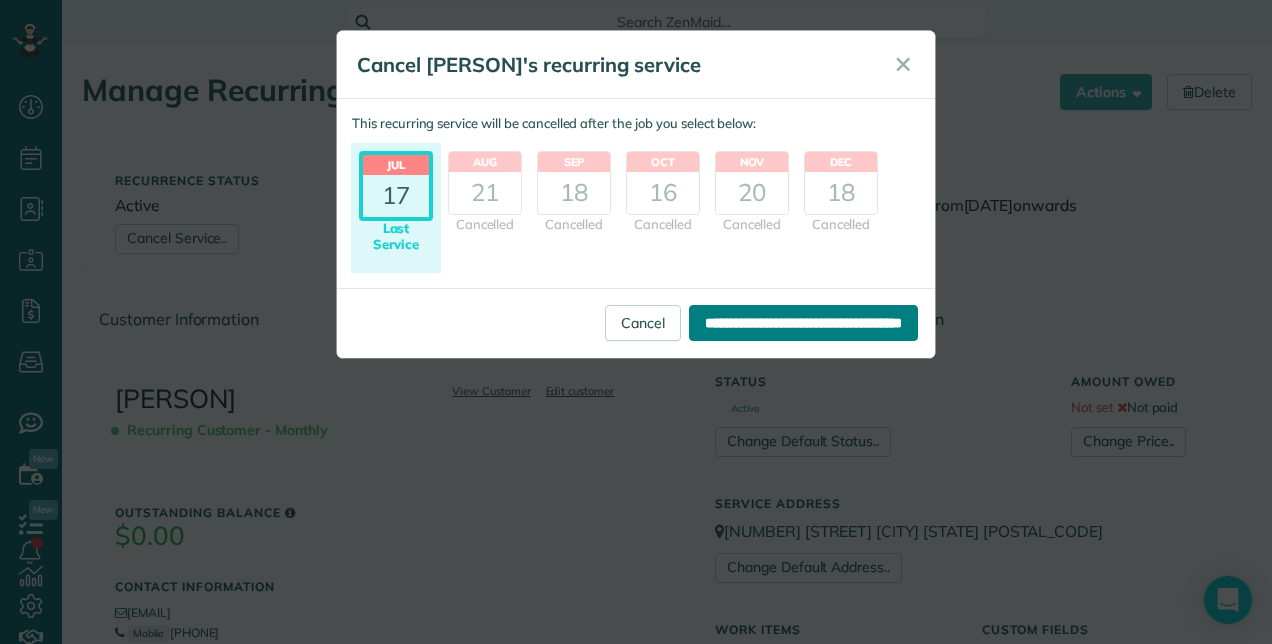 click on "**********" at bounding box center (803, 323) 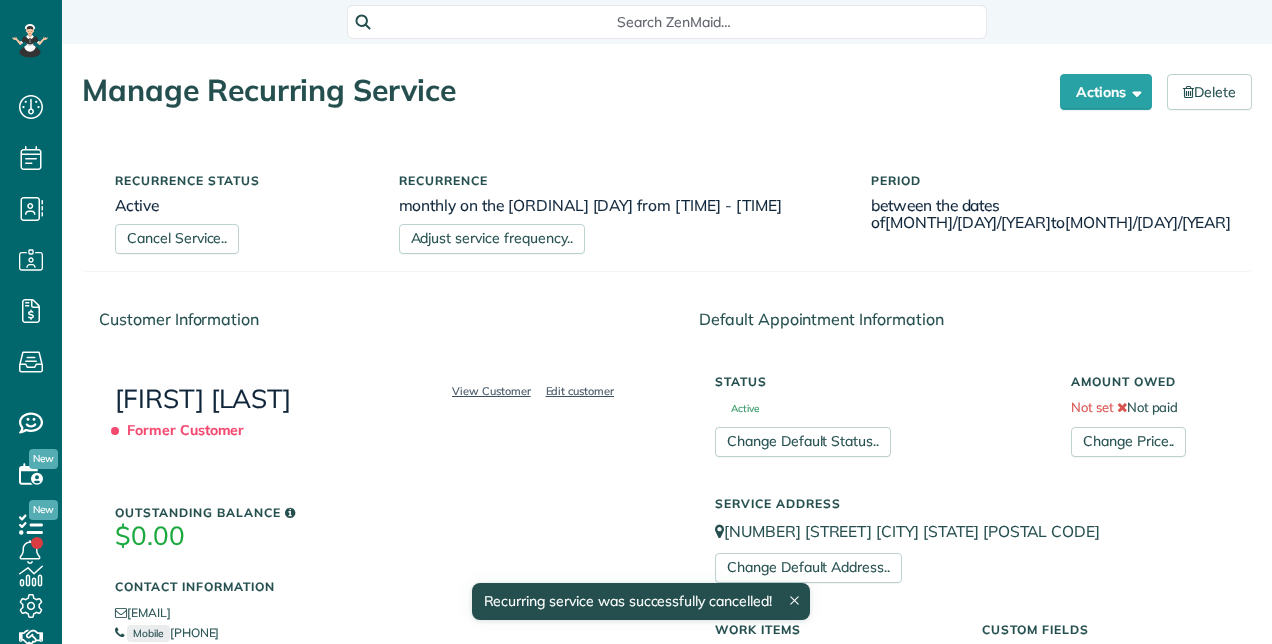 scroll, scrollTop: 0, scrollLeft: 0, axis: both 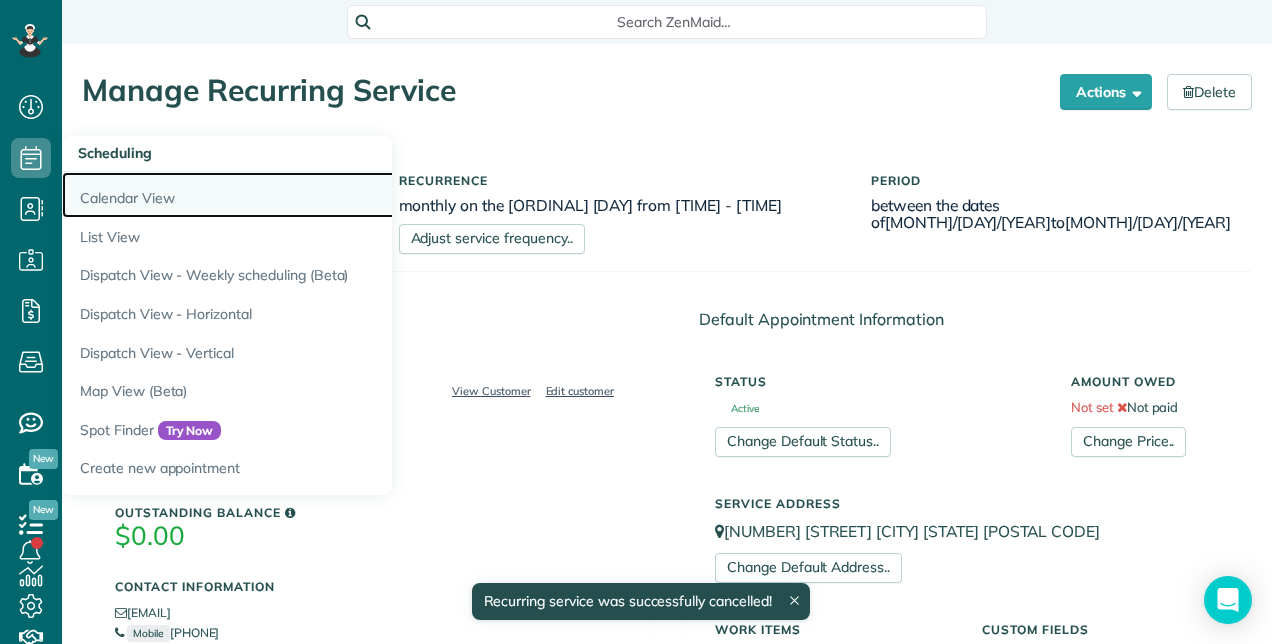 click on "Calendar View" at bounding box center (312, 195) 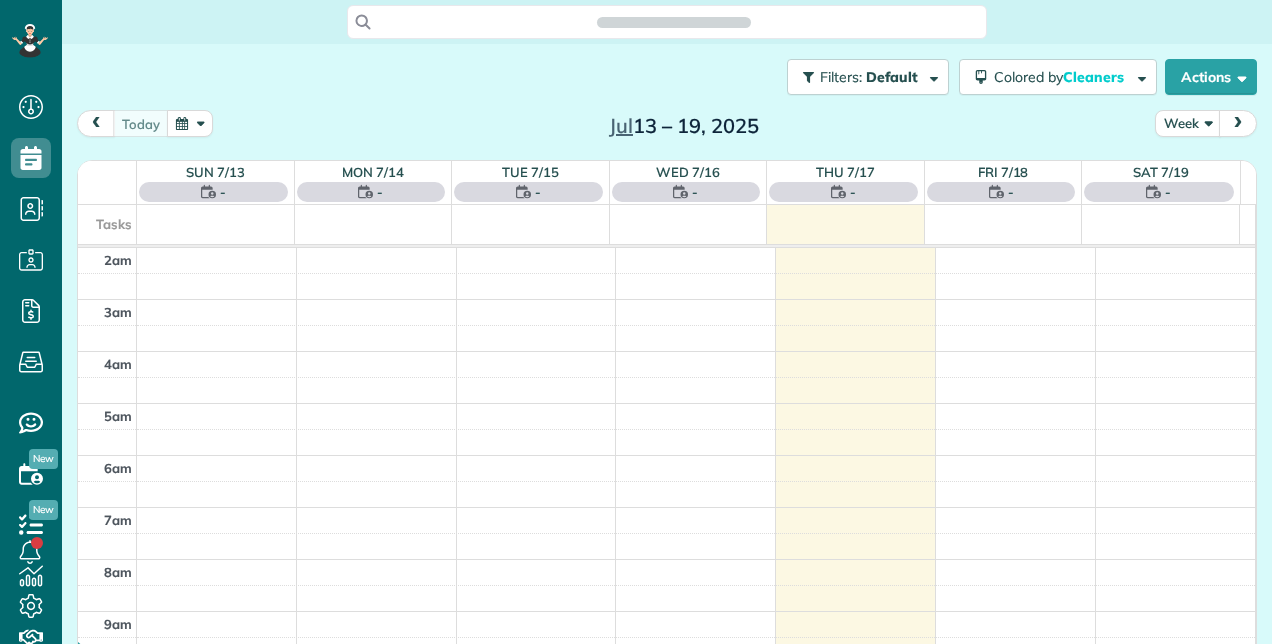 scroll, scrollTop: 0, scrollLeft: 0, axis: both 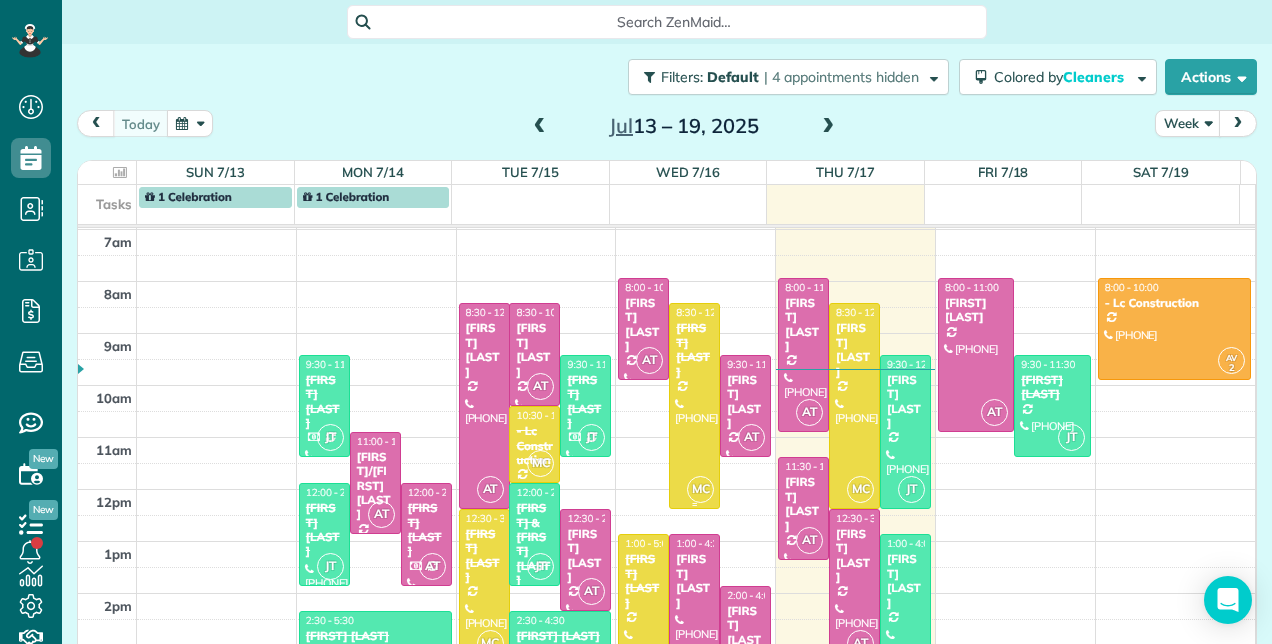 click on "[FIRST] [LAST]" at bounding box center (694, 350) 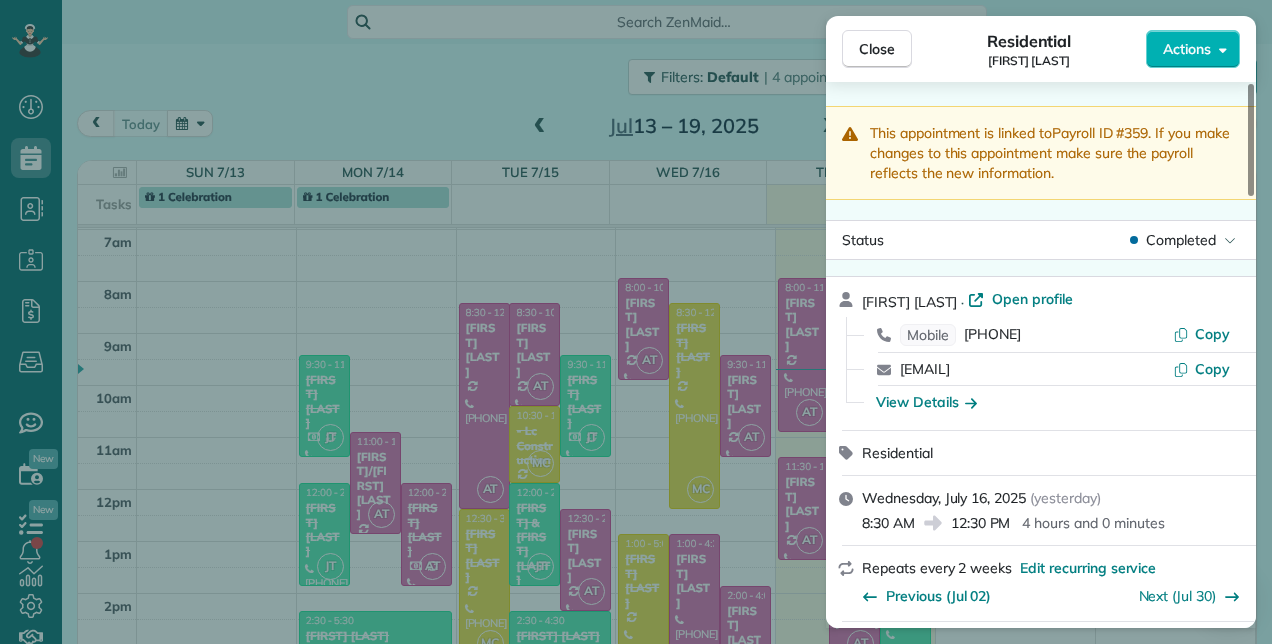 click 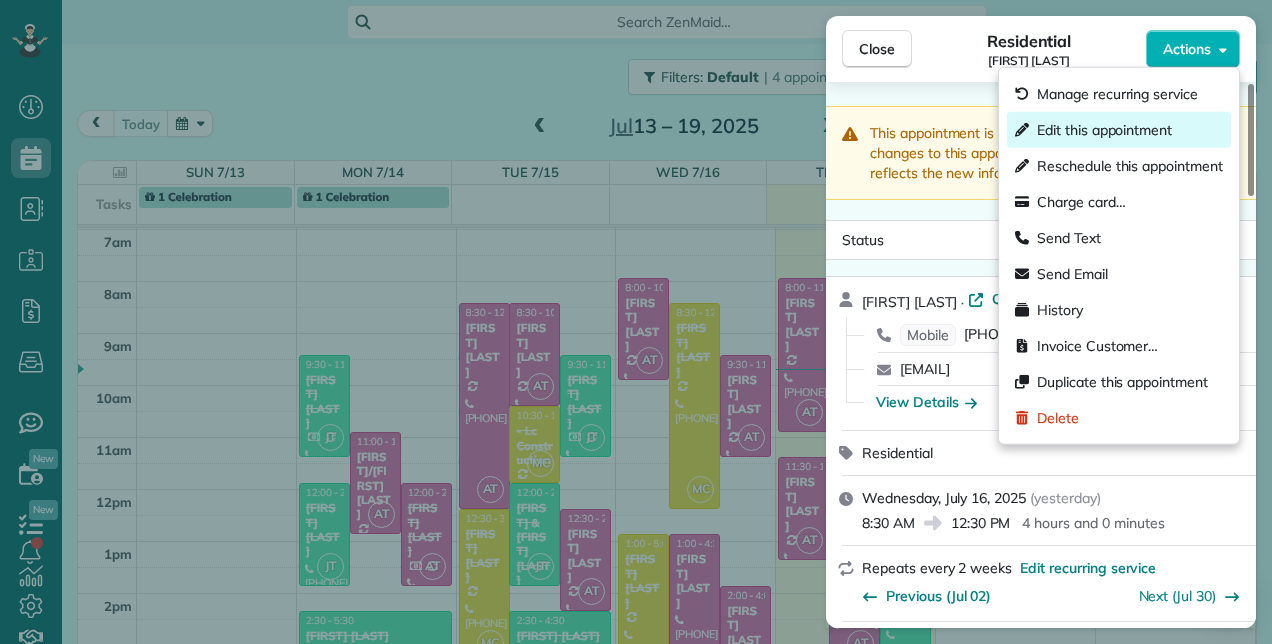click on "Edit this appointment" at bounding box center (1104, 130) 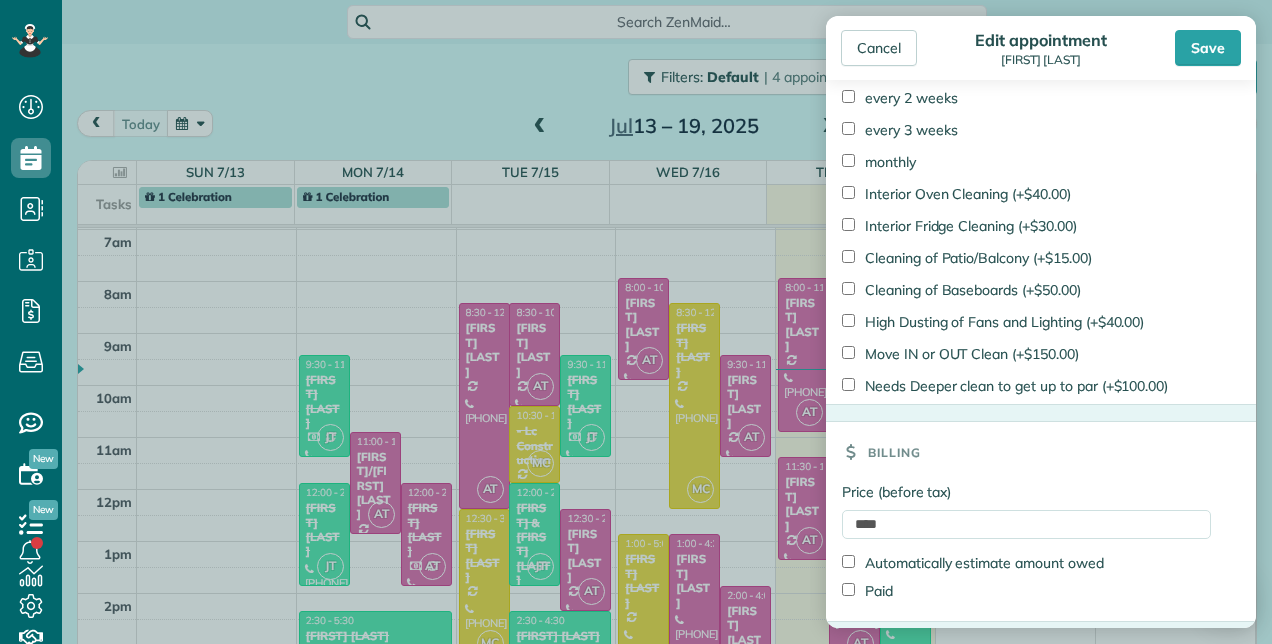 scroll, scrollTop: 1465, scrollLeft: 0, axis: vertical 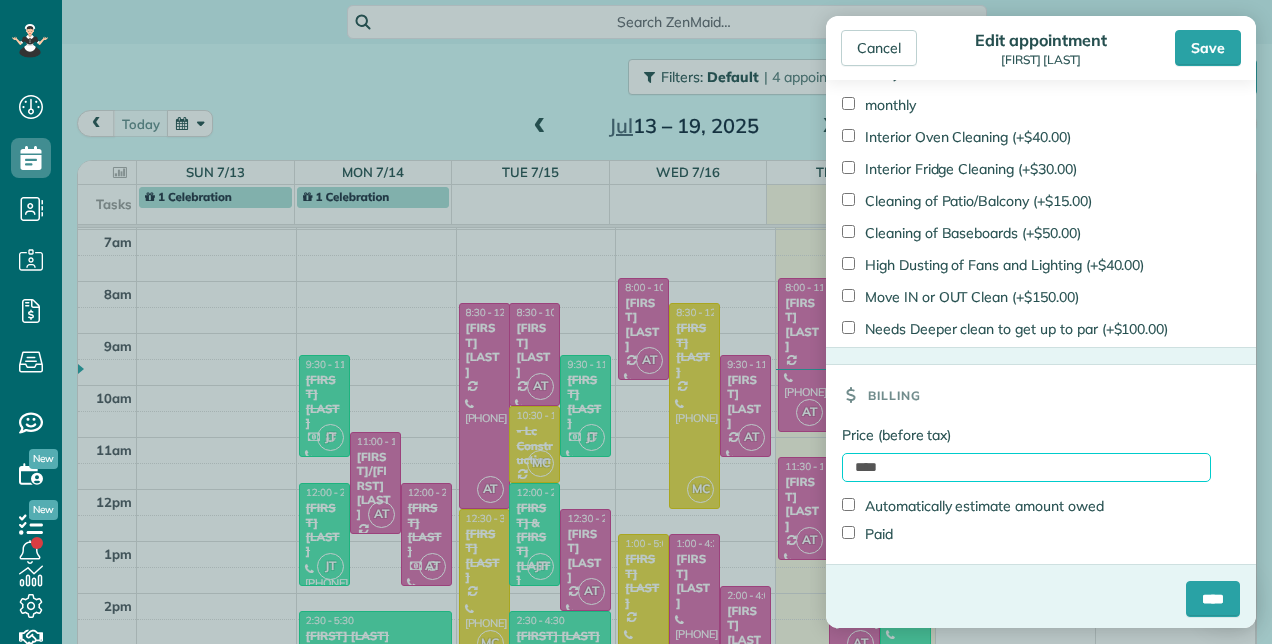 click on "****" at bounding box center (1026, 467) 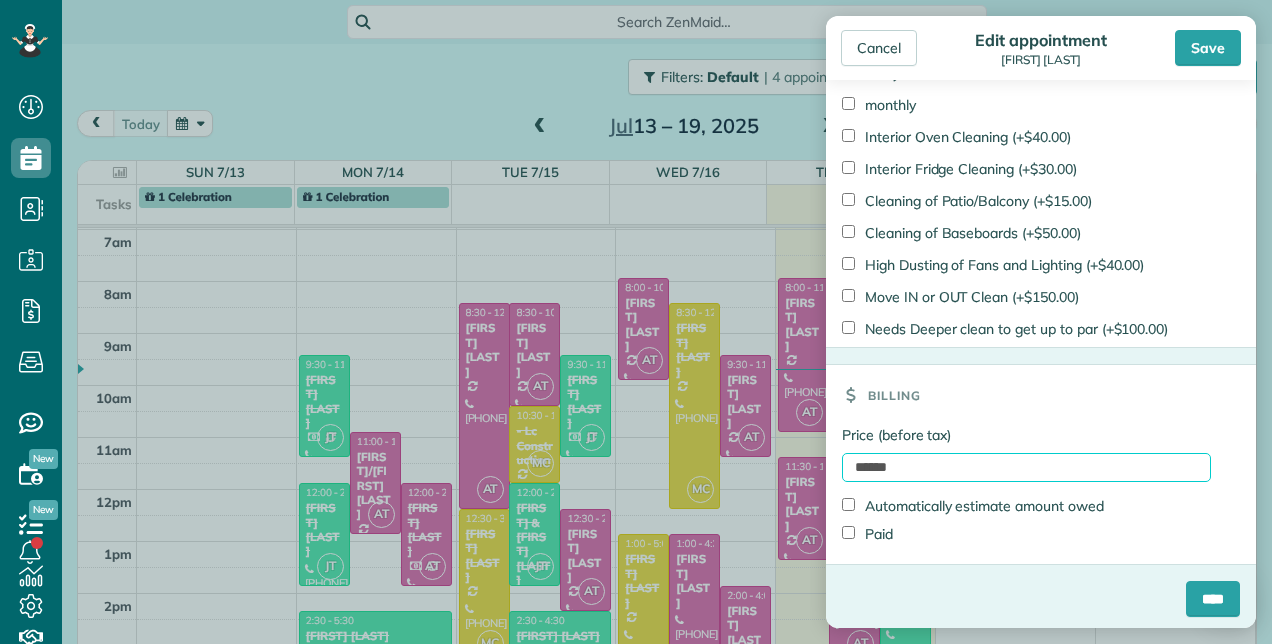 type on "******" 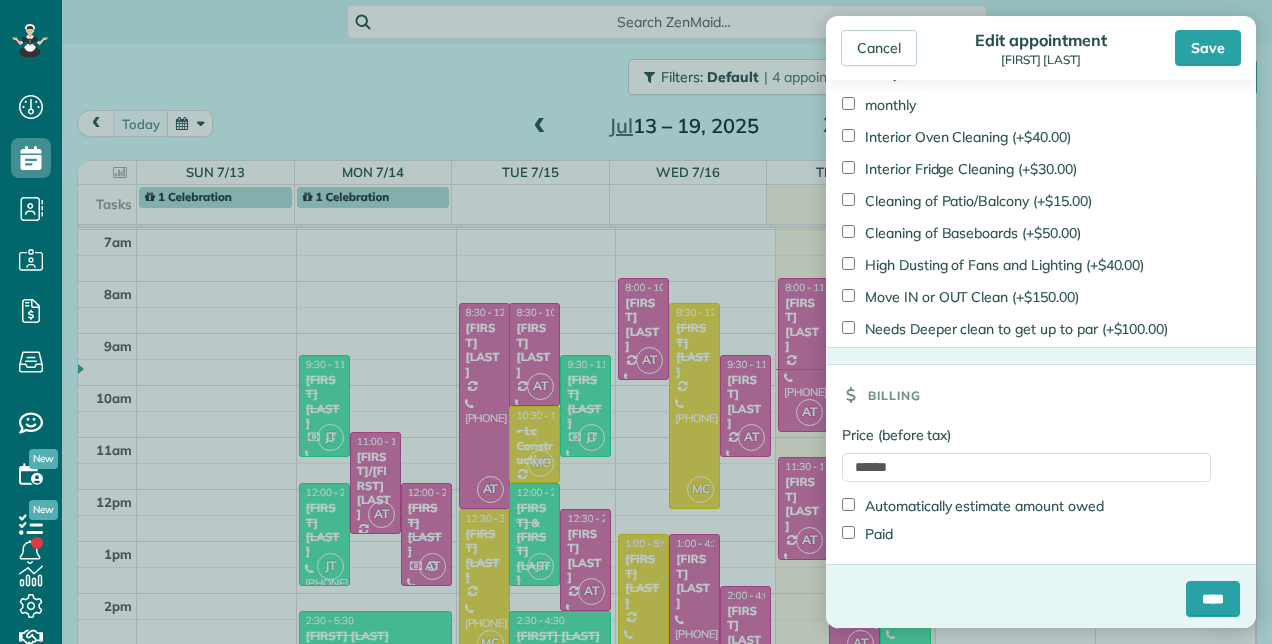 click on "Paid" at bounding box center (867, 534) 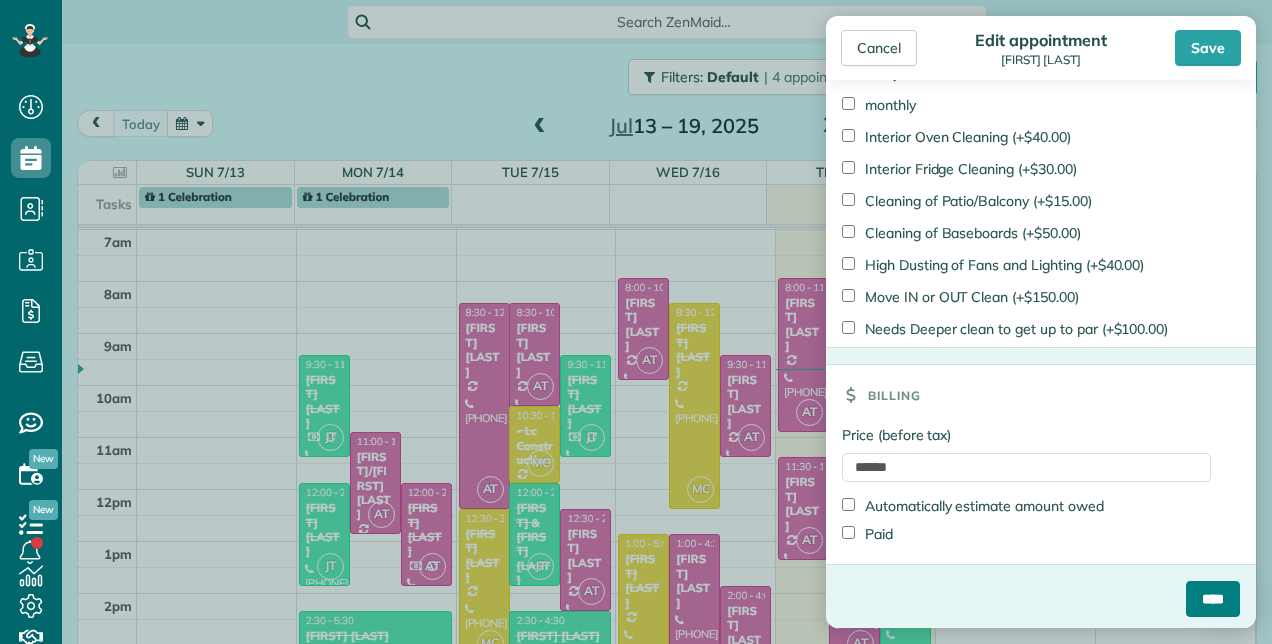 click on "****" at bounding box center [1213, 599] 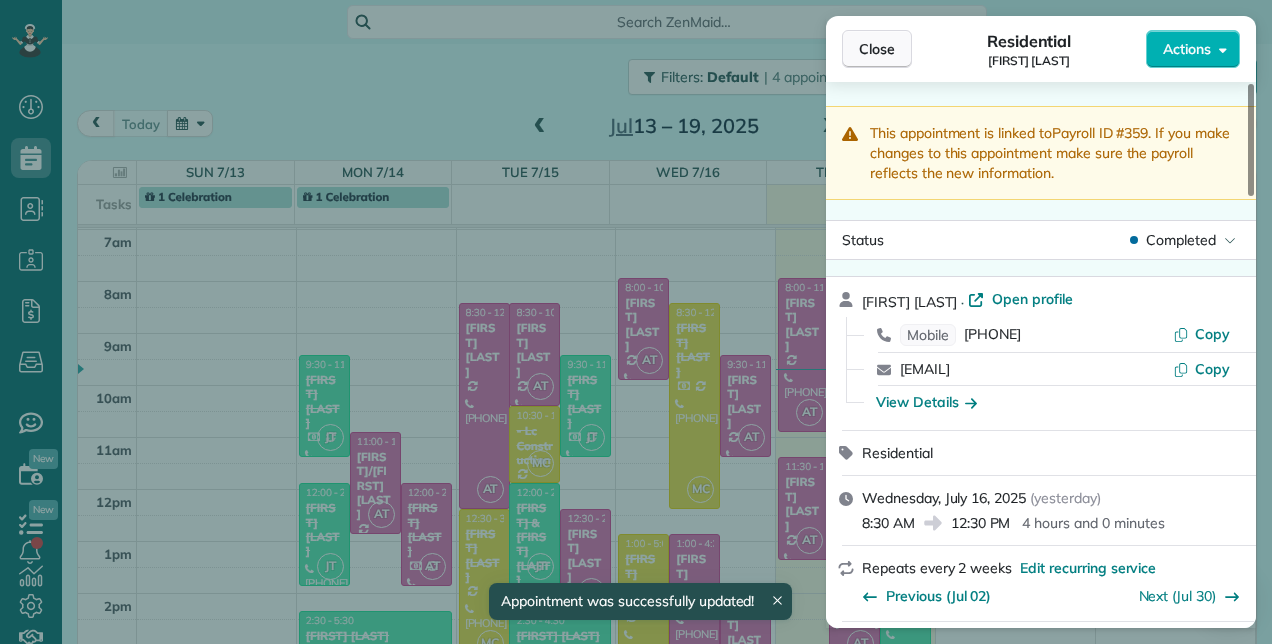 click on "Close" at bounding box center [877, 49] 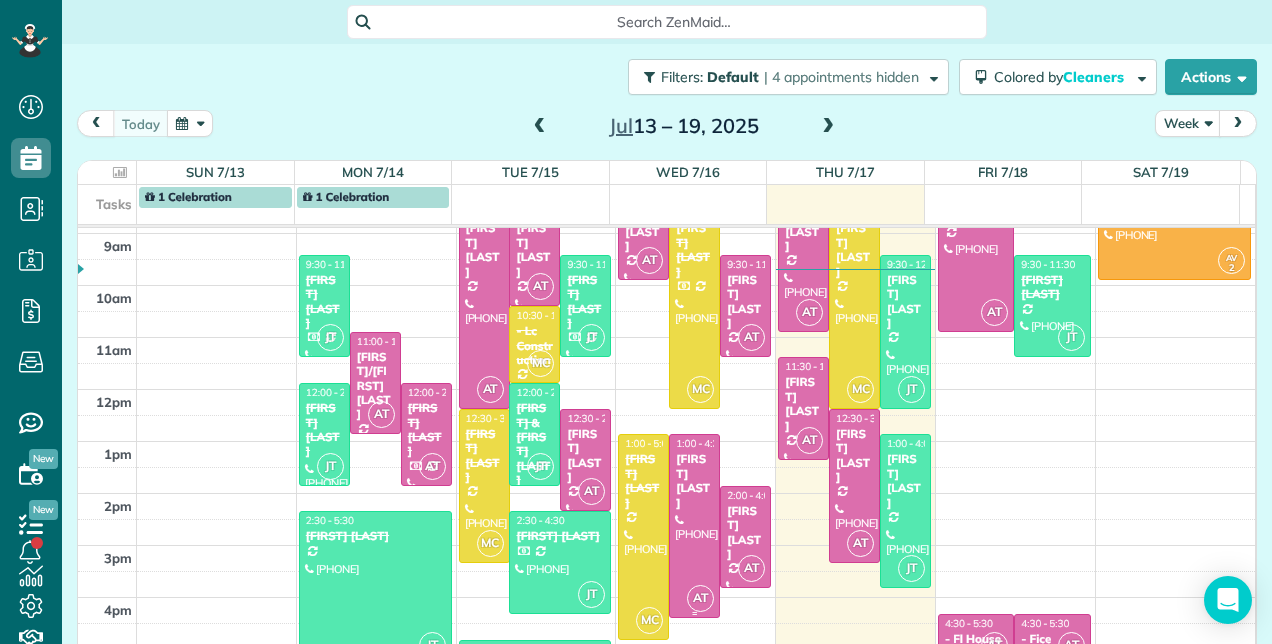 scroll, scrollTop: 258, scrollLeft: 0, axis: vertical 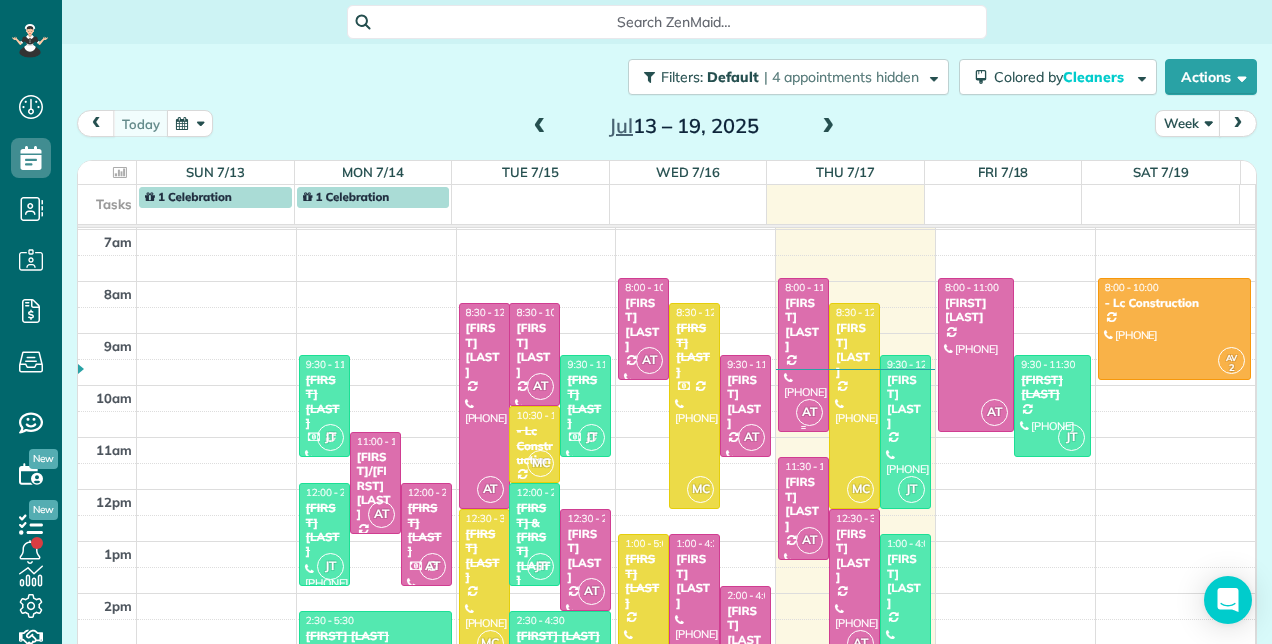 click on "[FIRST] [LAST]" at bounding box center [803, 325] 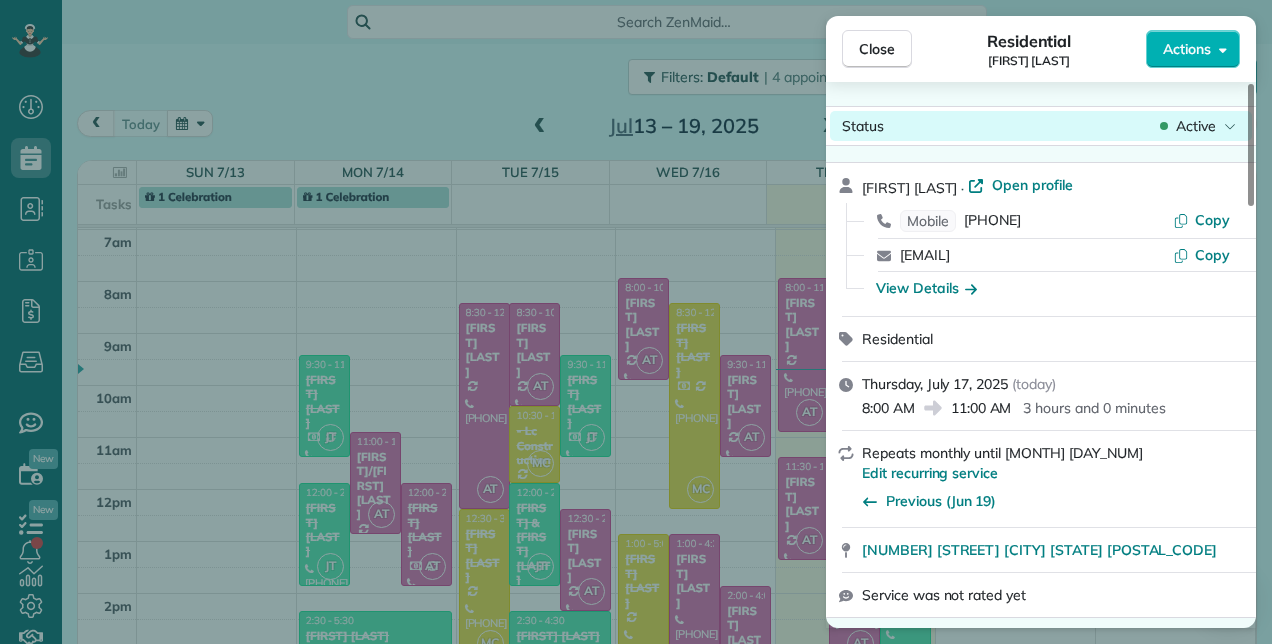 click on "Active" at bounding box center [1198, 126] 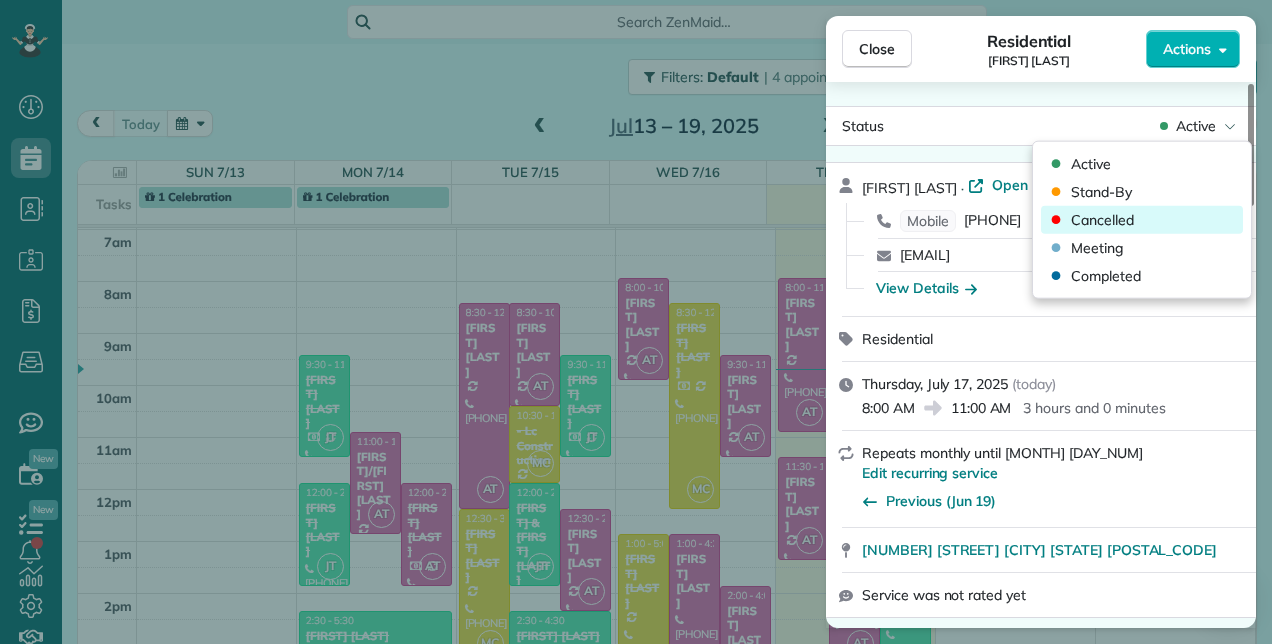 click on "Cancelled" at bounding box center [1102, 220] 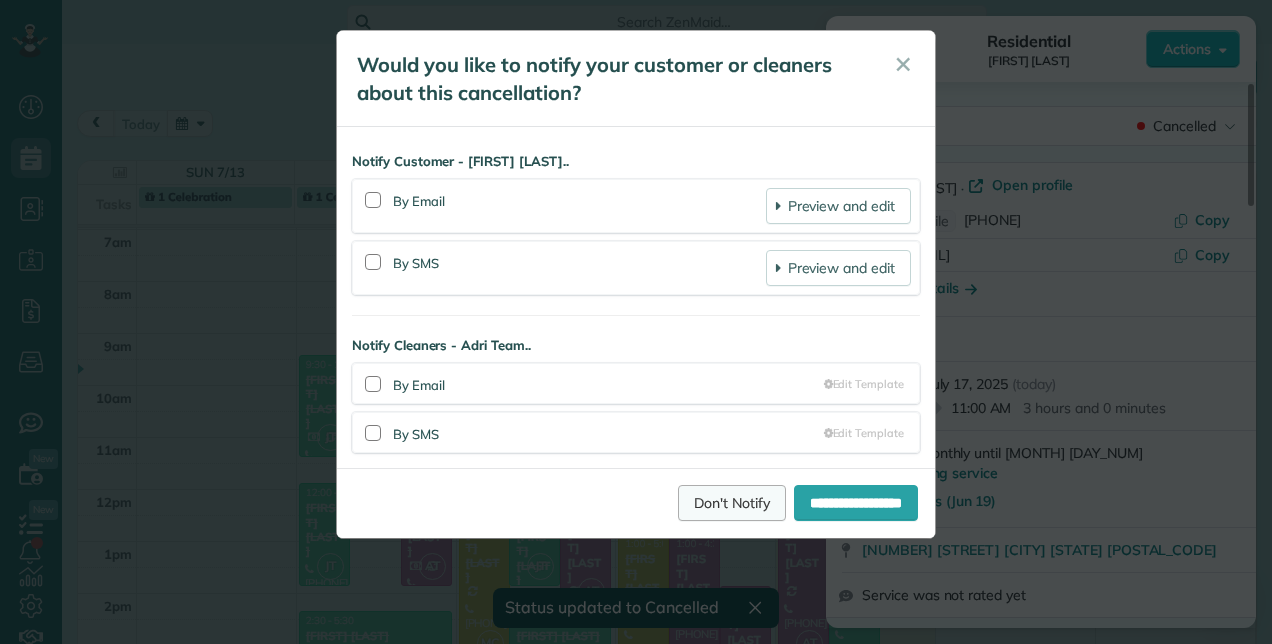 click on "Don't Notify" at bounding box center (732, 503) 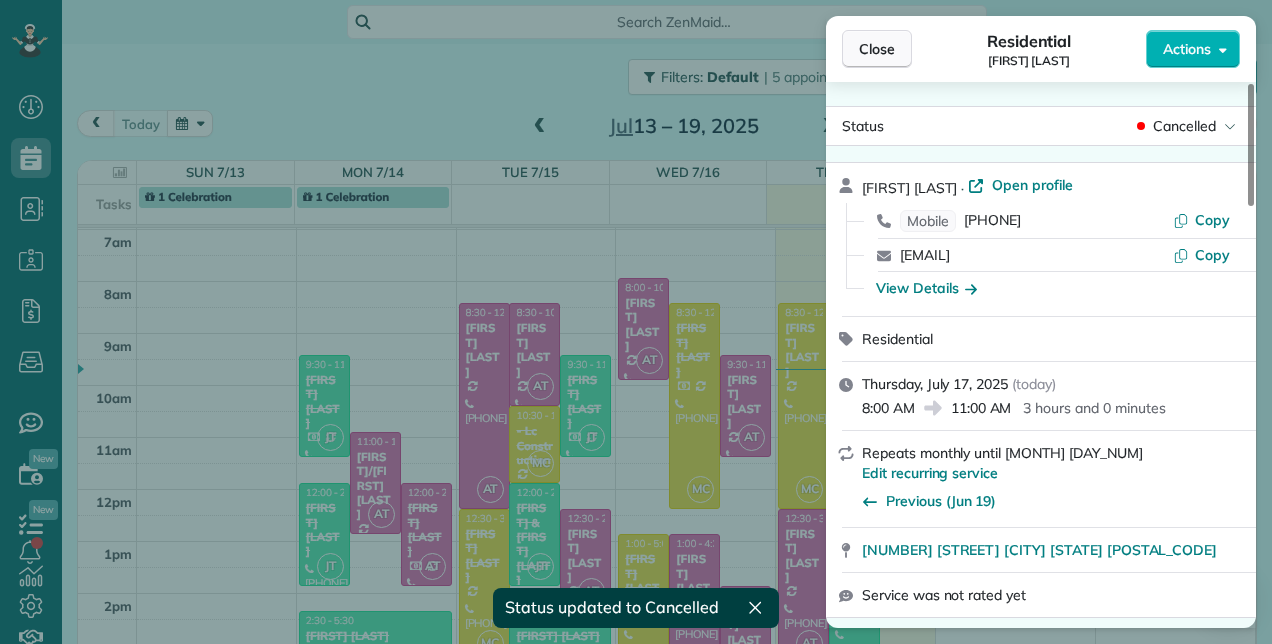 click on "Close" at bounding box center [877, 49] 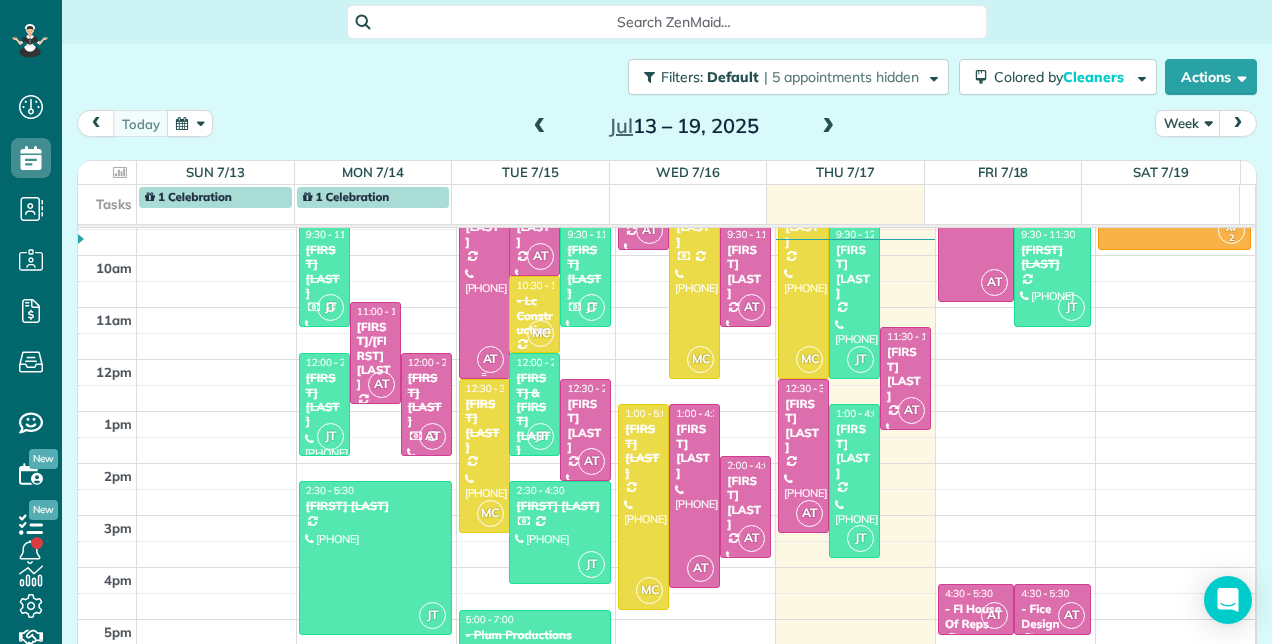 scroll, scrollTop: 429, scrollLeft: 0, axis: vertical 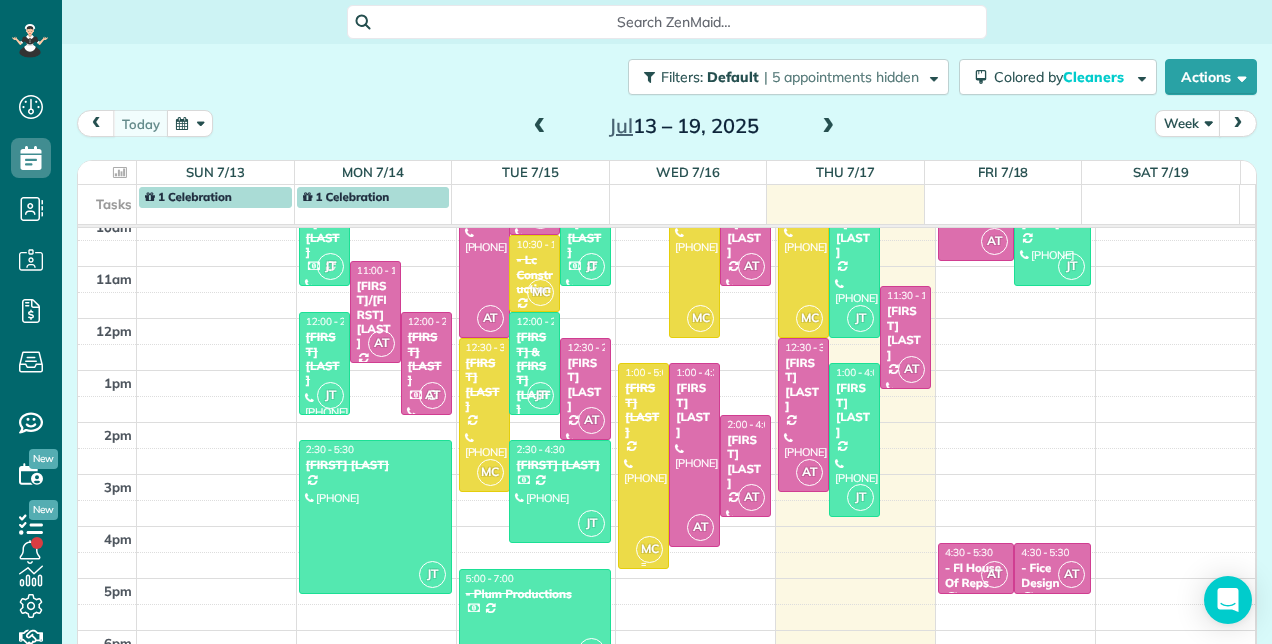 click on "[FIRST] [LAST]" at bounding box center [643, 410] 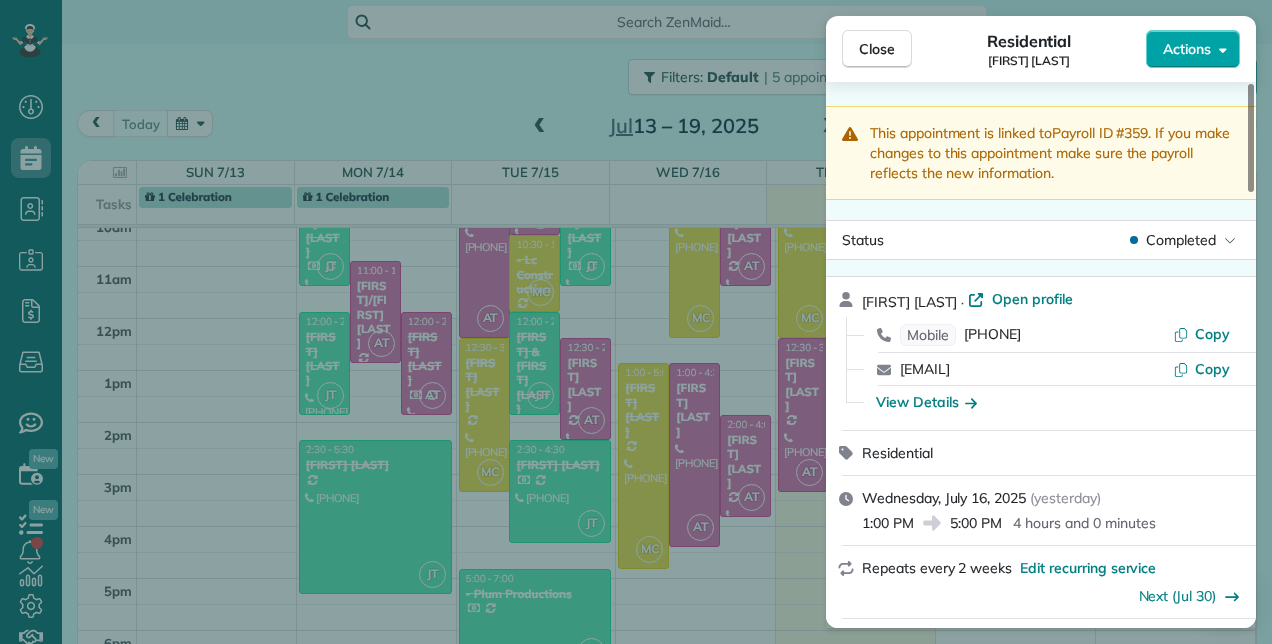 click 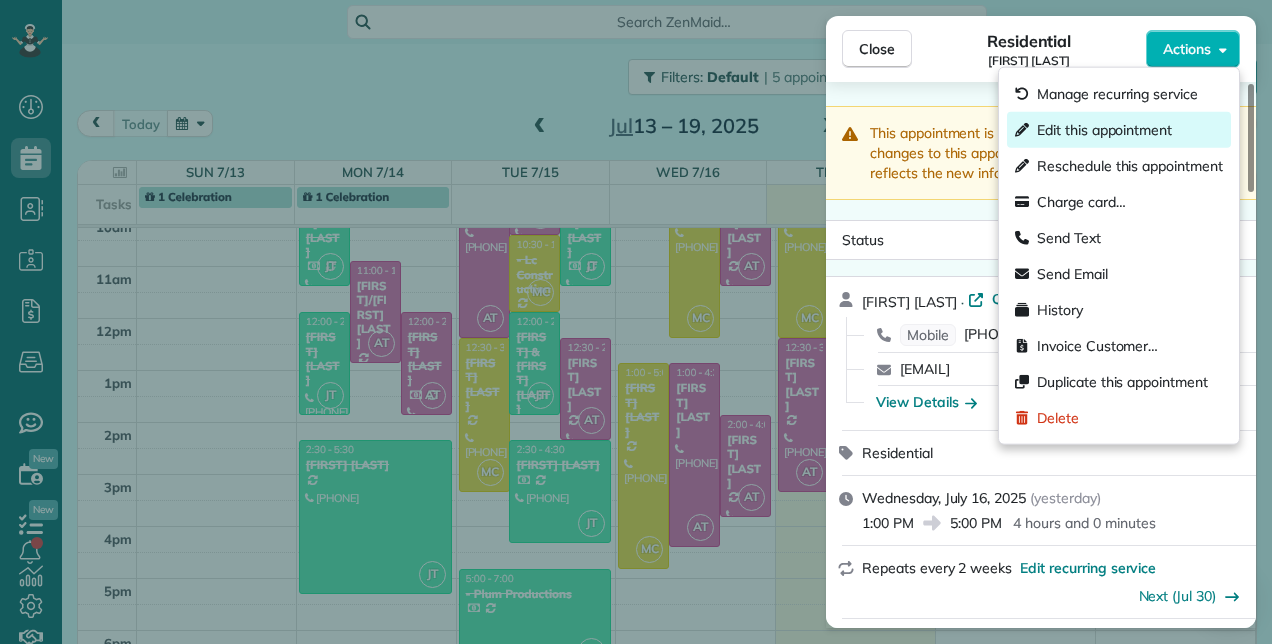 click on "Edit this appointment" at bounding box center [1104, 130] 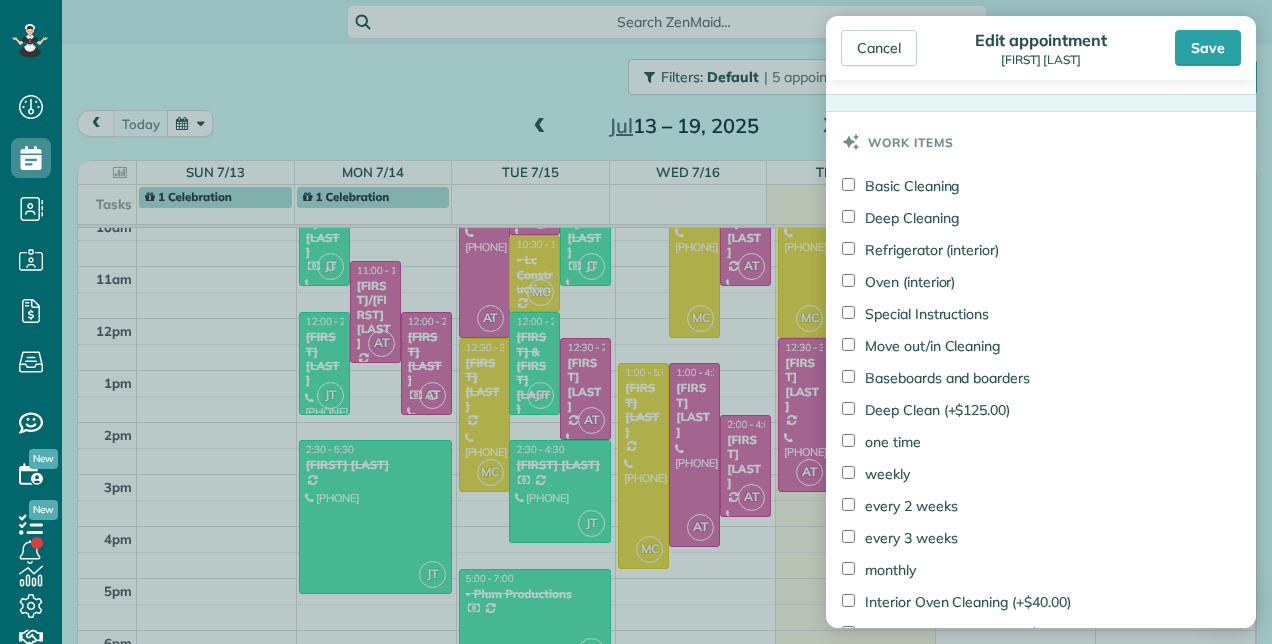 scroll, scrollTop: 1465, scrollLeft: 0, axis: vertical 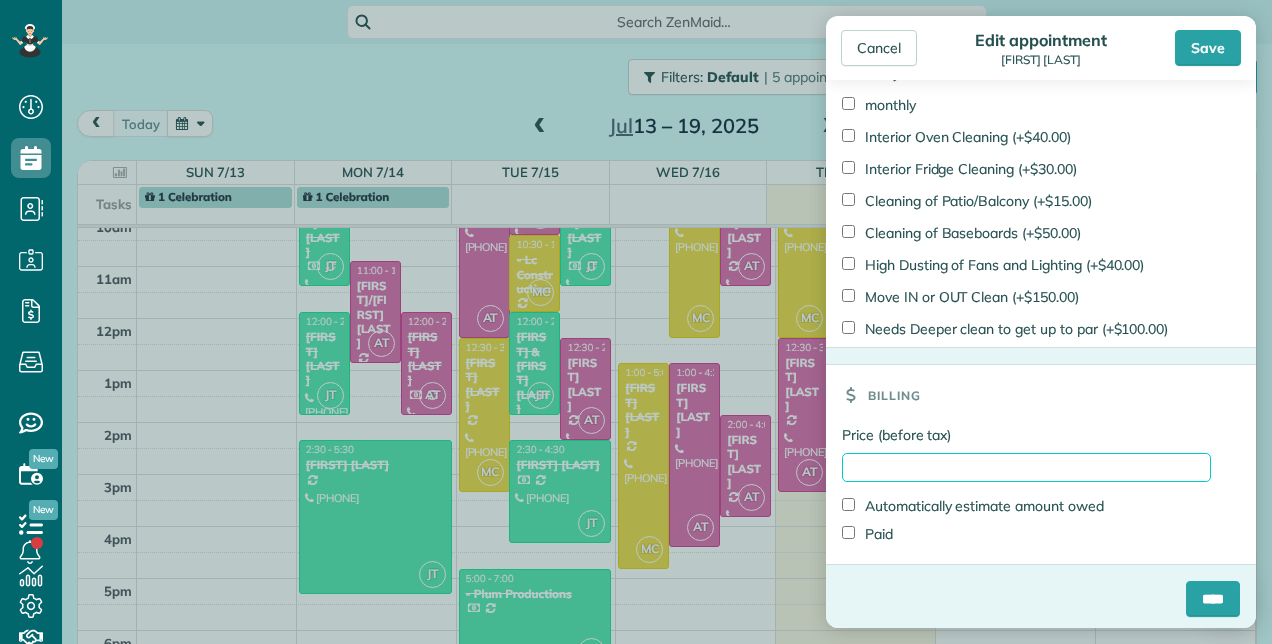 click on "Price (before tax)" at bounding box center (1026, 467) 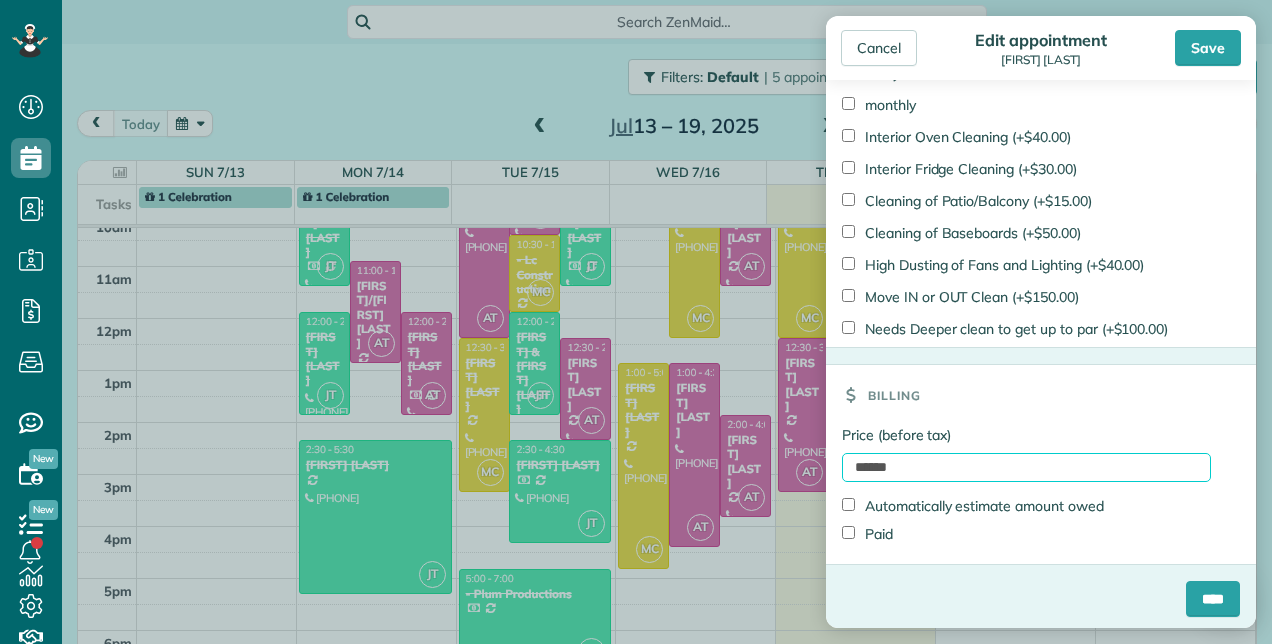 type on "******" 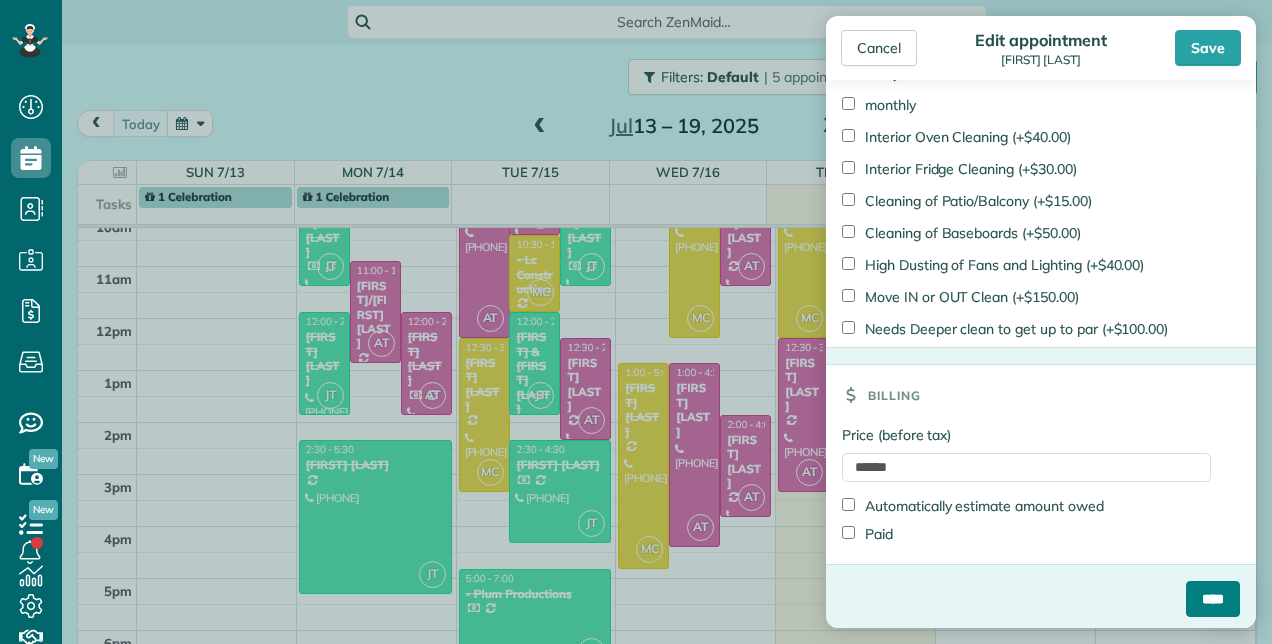 click on "****" at bounding box center (1213, 599) 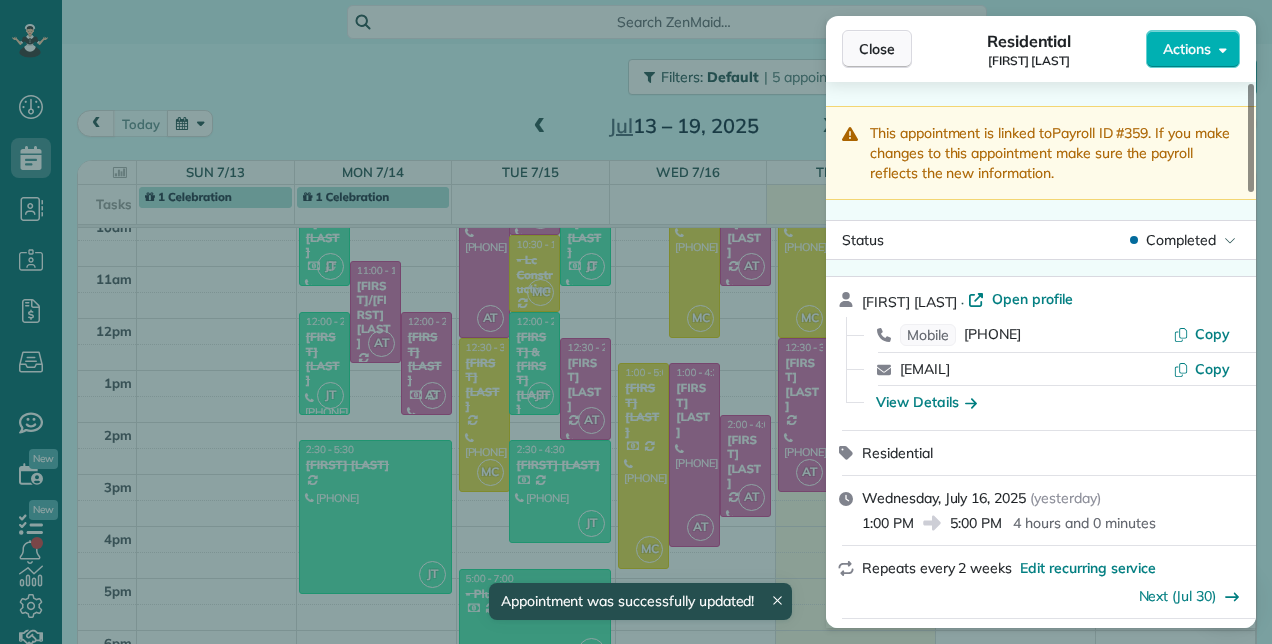 click on "Close" at bounding box center [877, 49] 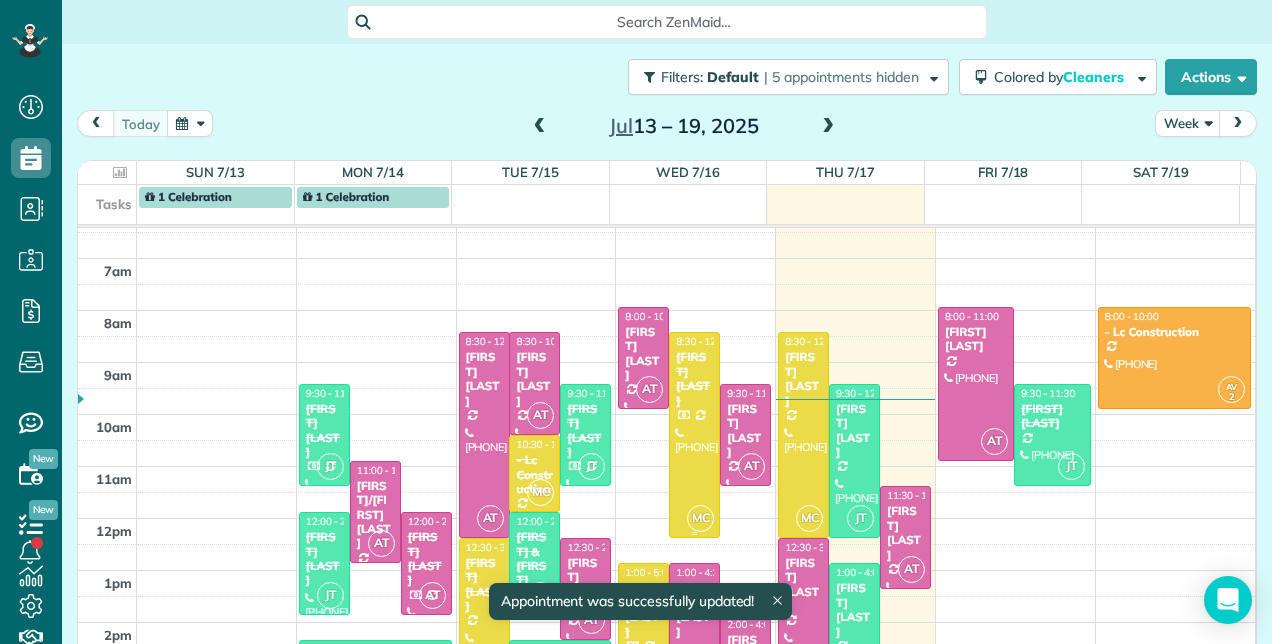 scroll, scrollTop: 329, scrollLeft: 0, axis: vertical 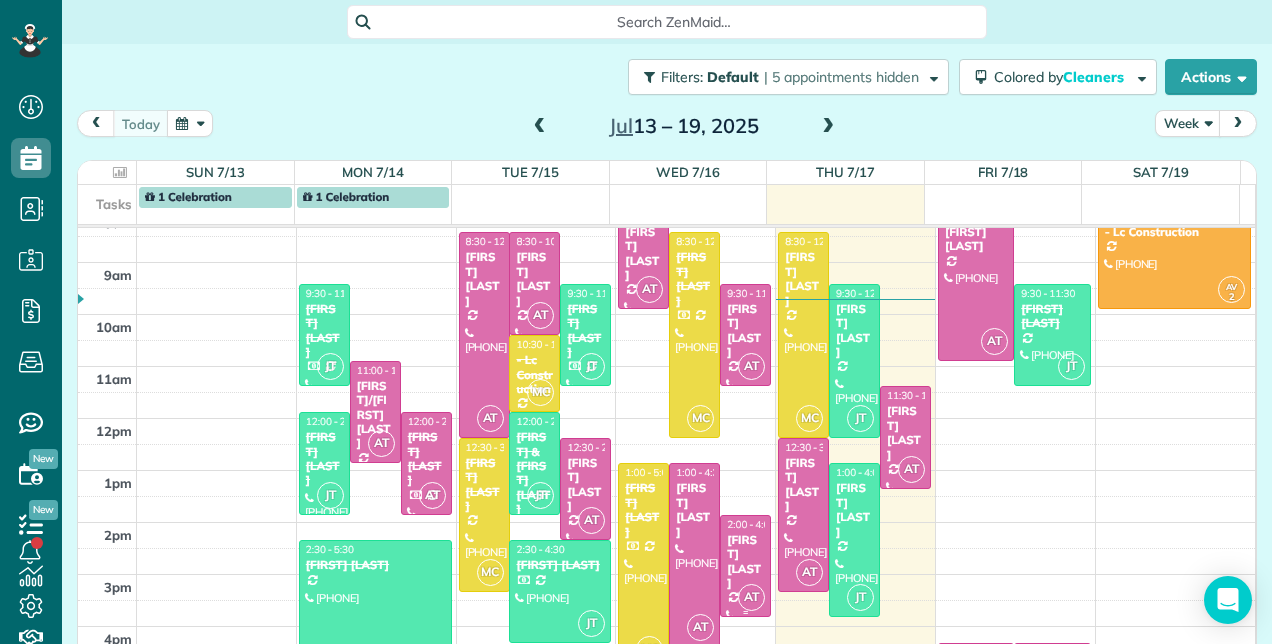 click on "[FIRST] [LAST]" at bounding box center (745, 562) 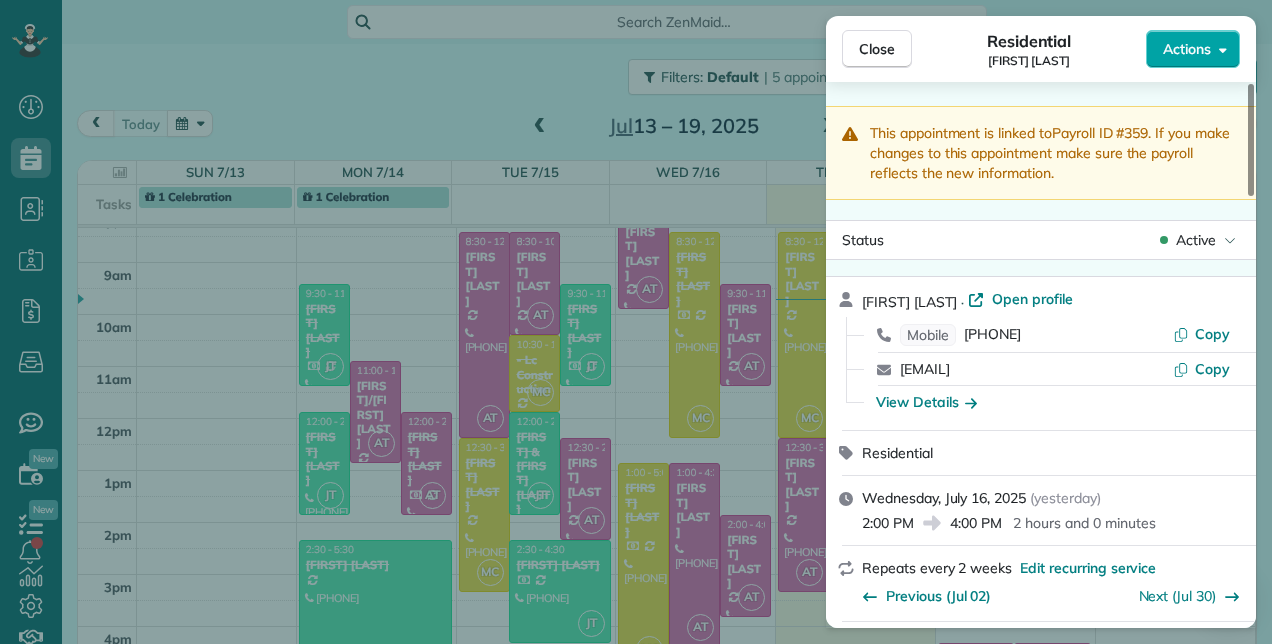 click 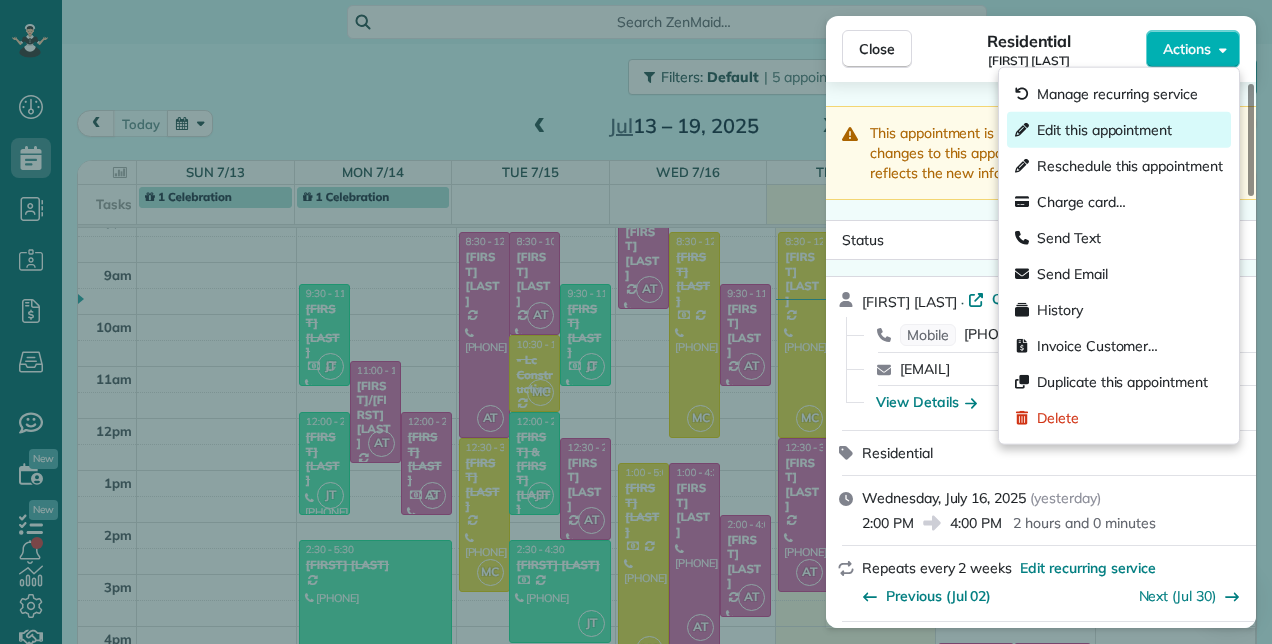 click on "Edit this appointment" at bounding box center [1104, 130] 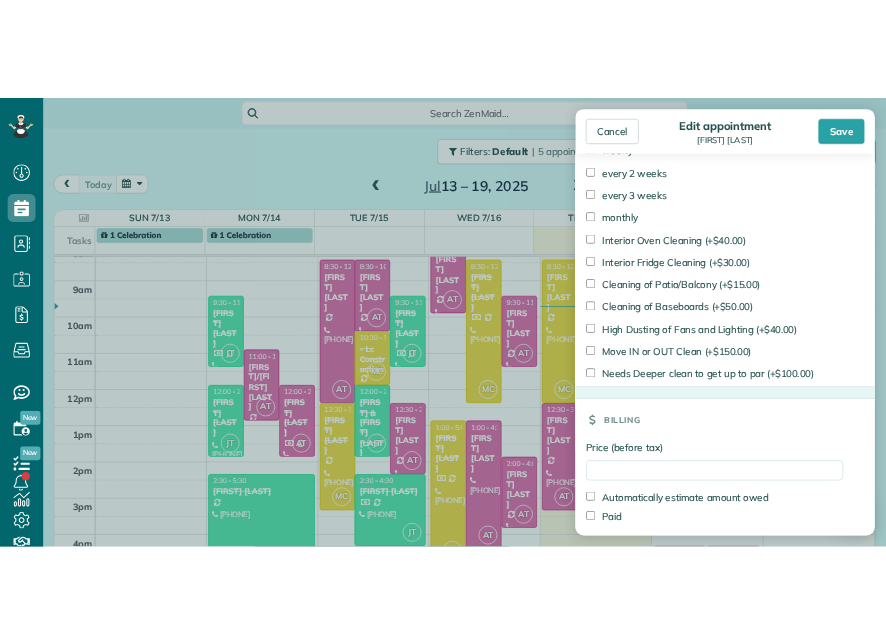scroll, scrollTop: 1465, scrollLeft: 0, axis: vertical 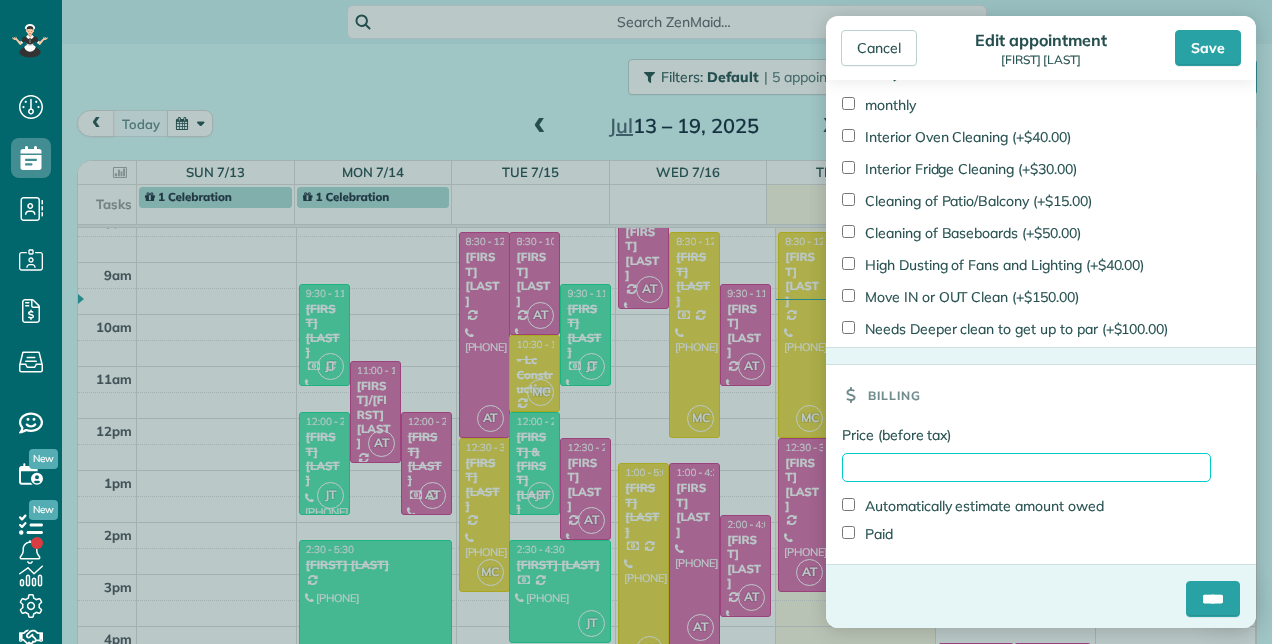 click on "Price (before tax)" at bounding box center [1026, 467] 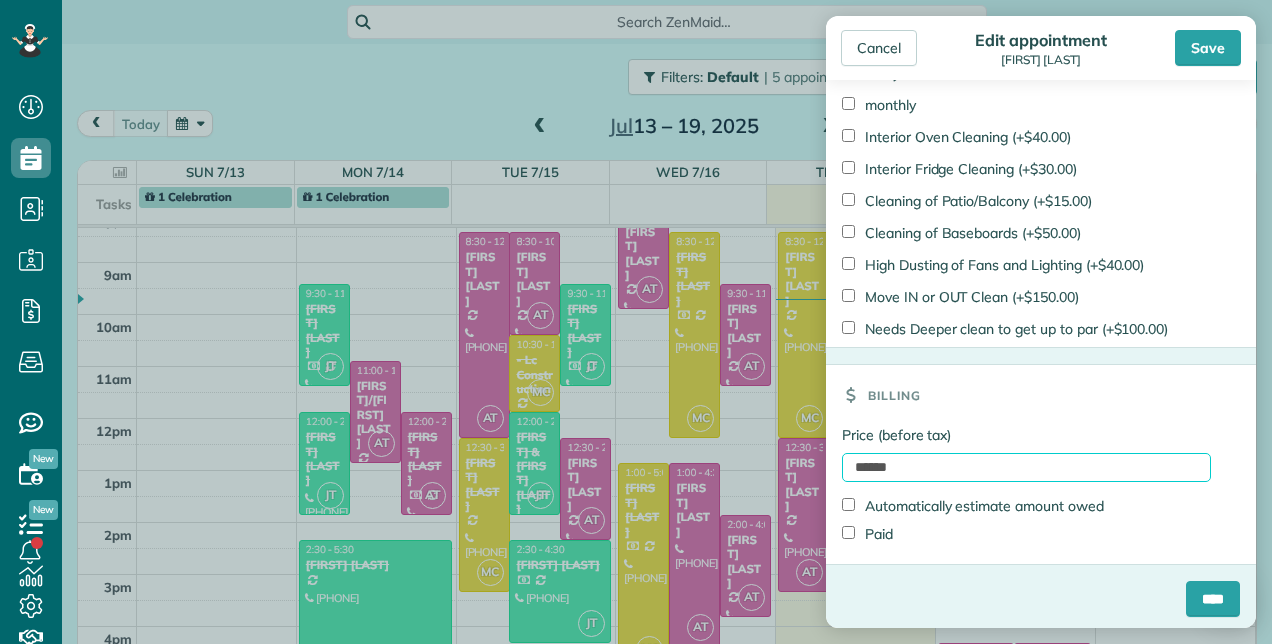 type on "******" 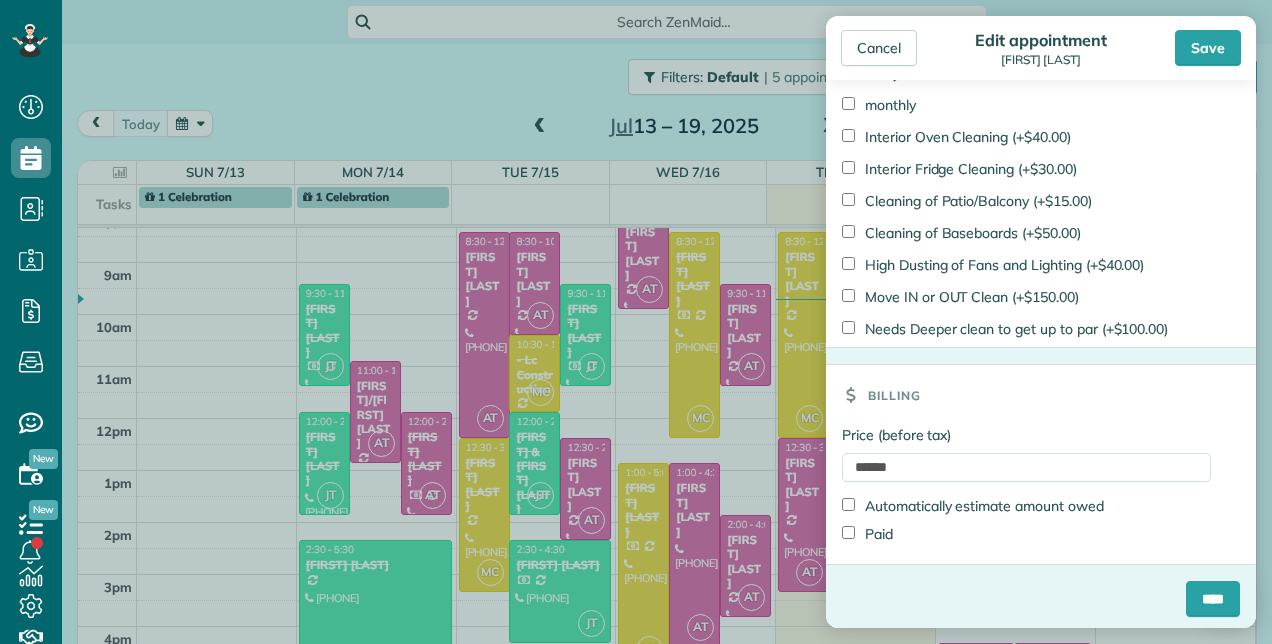 click on "Paid" at bounding box center (867, 534) 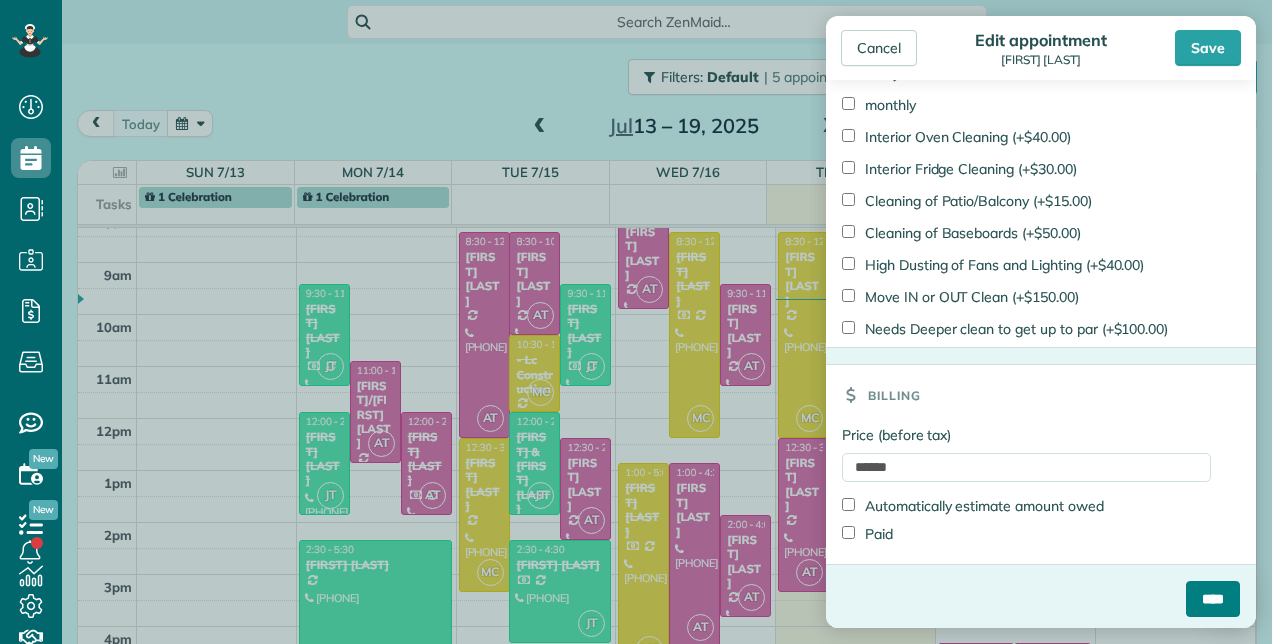 click on "****" at bounding box center [1213, 599] 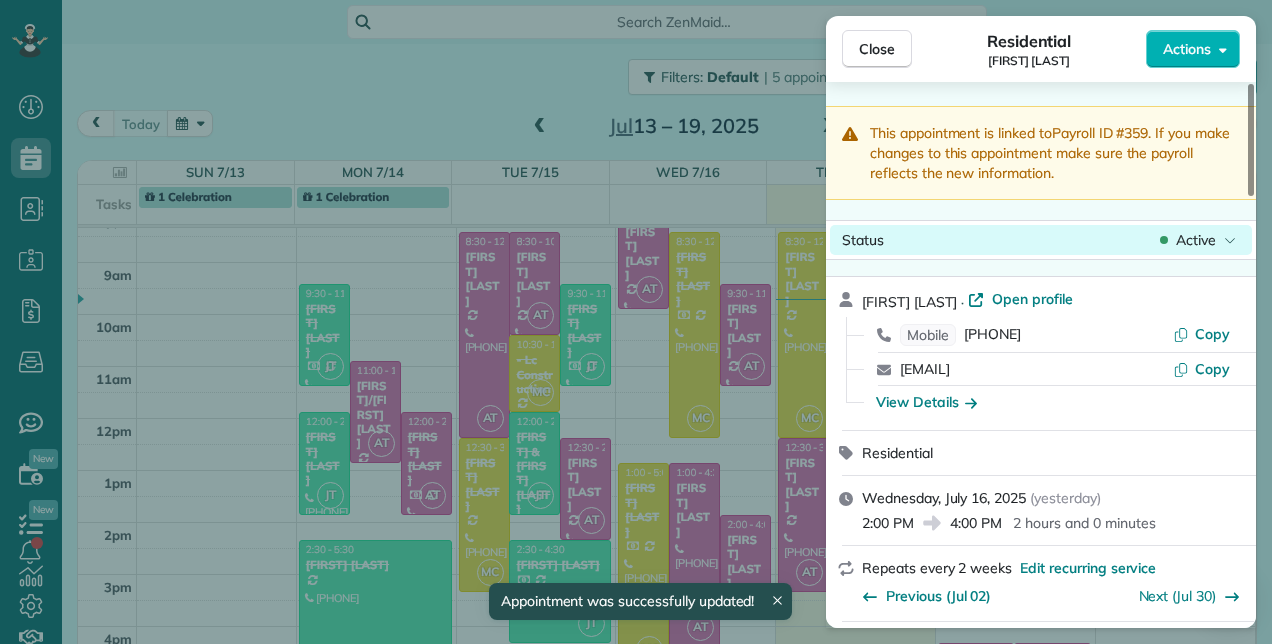 click on "Active" at bounding box center (1196, 240) 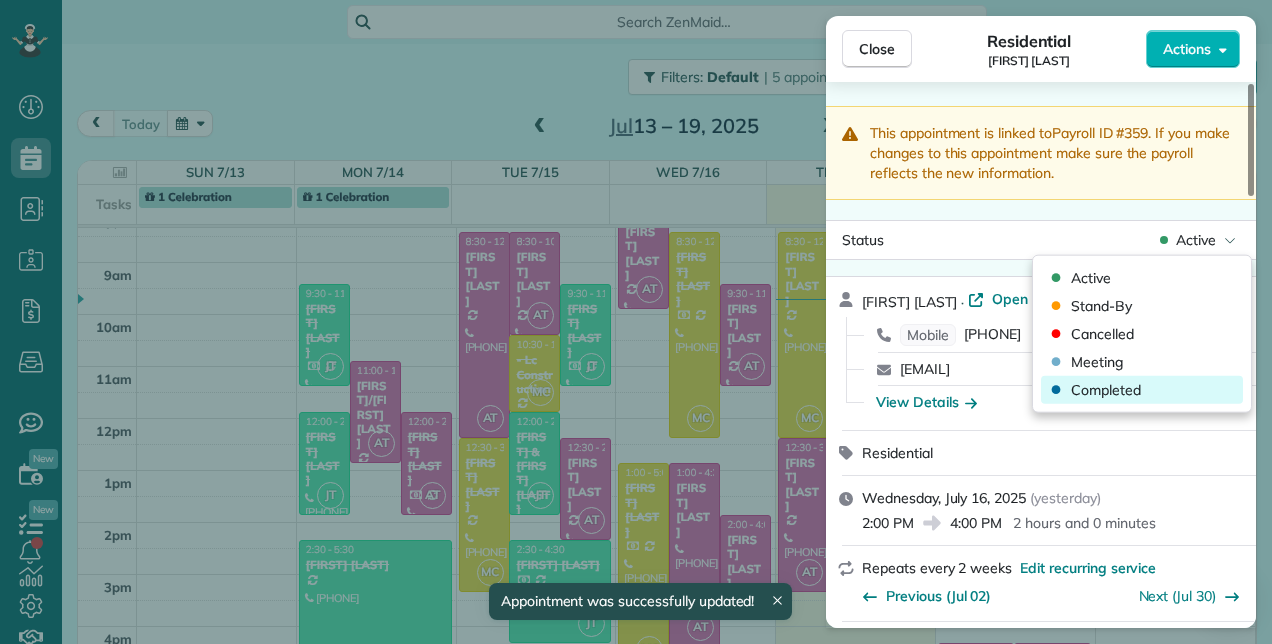 click on "Completed" at bounding box center [1106, 390] 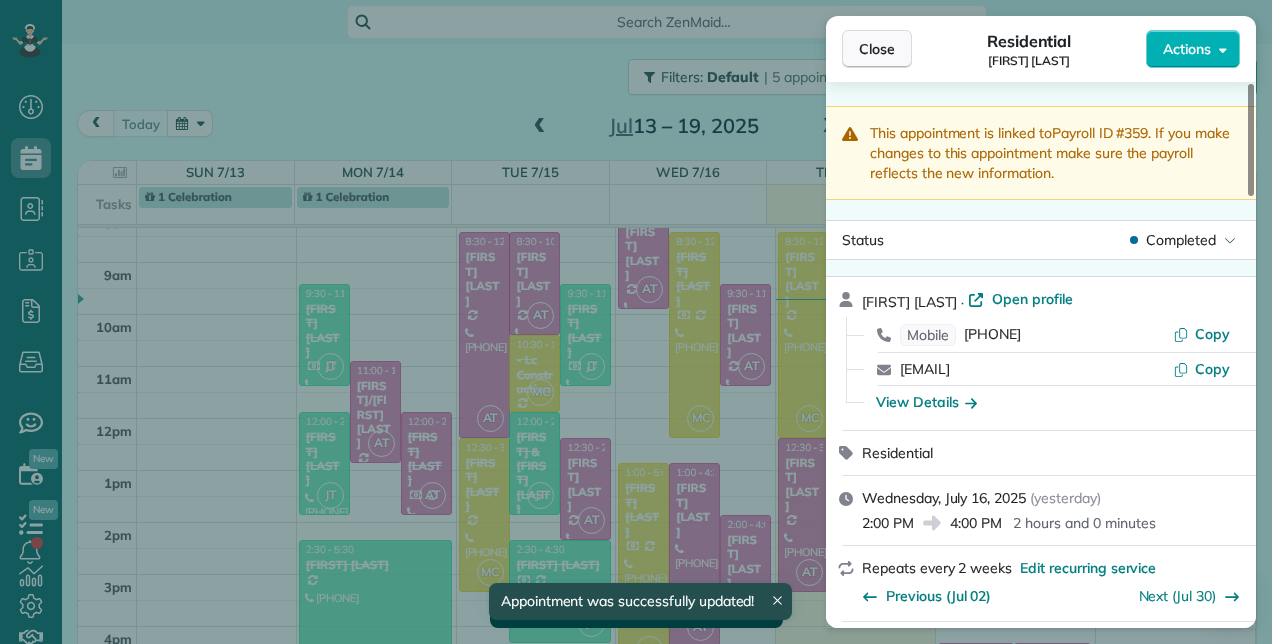 click on "Close" at bounding box center [877, 49] 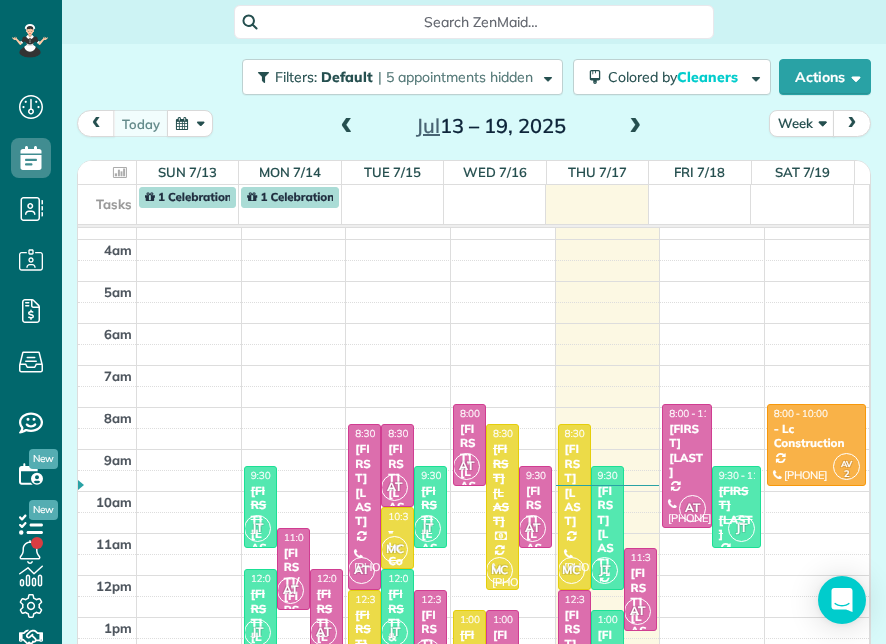 scroll, scrollTop: 200, scrollLeft: 0, axis: vertical 